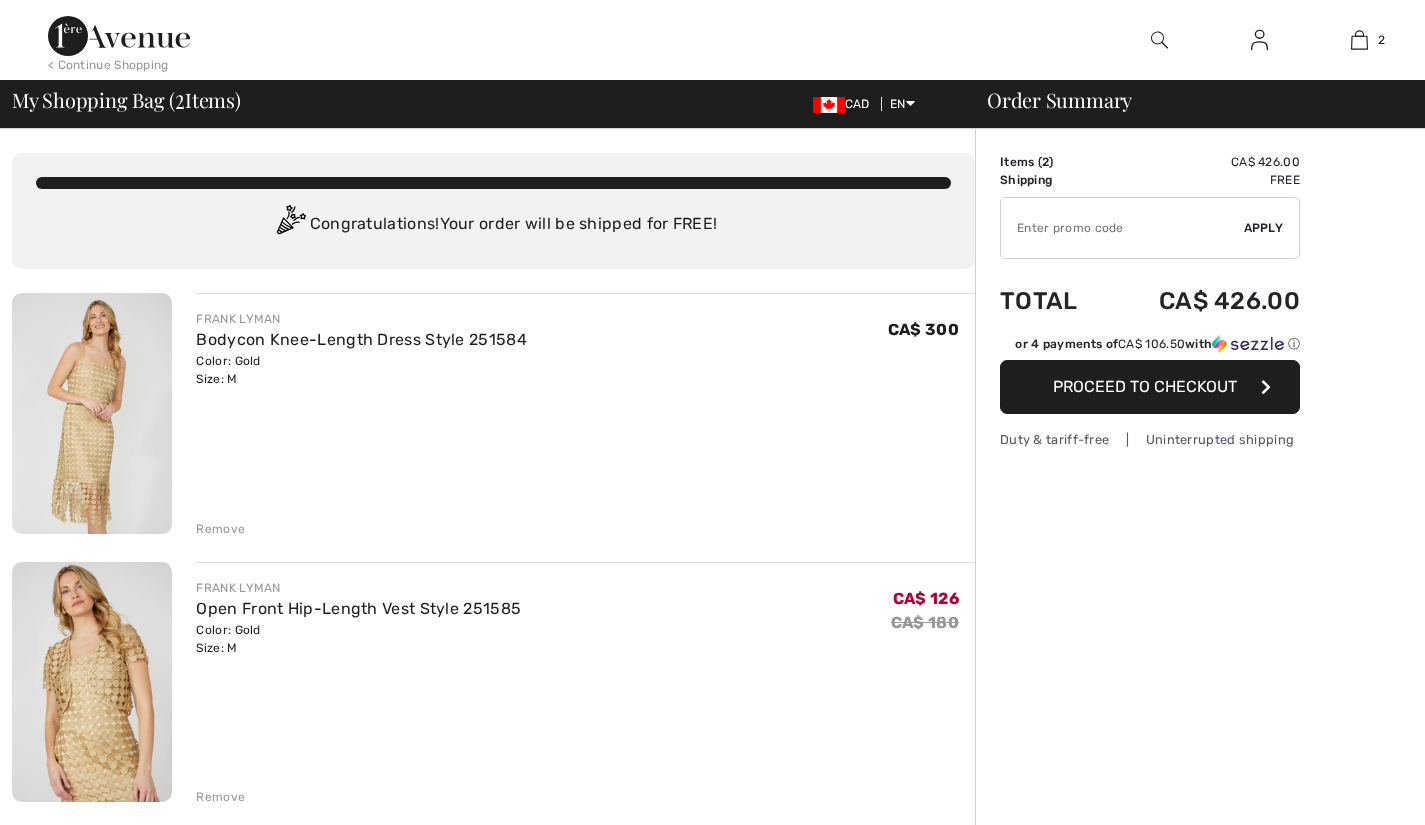 scroll, scrollTop: 0, scrollLeft: 0, axis: both 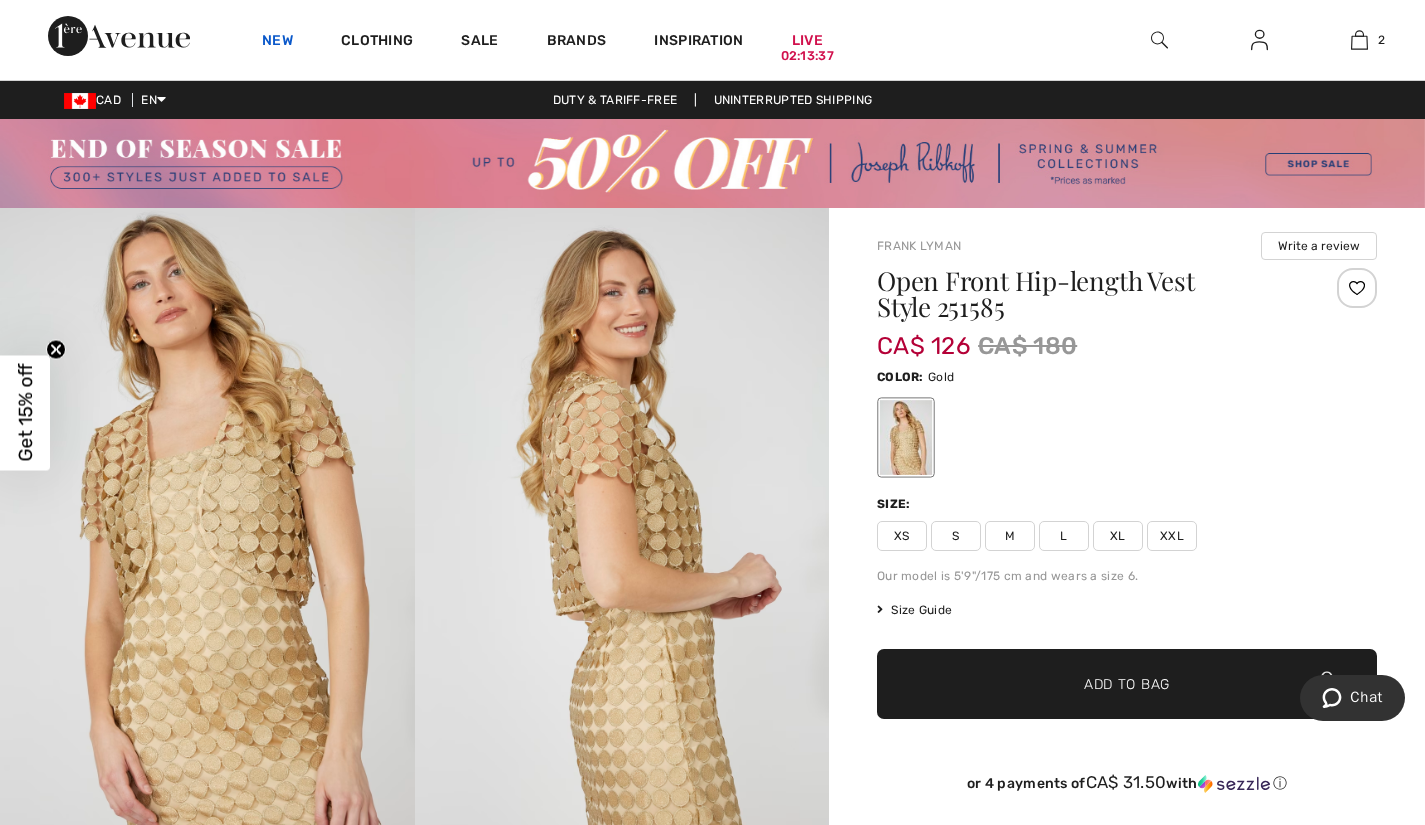 click on "New" at bounding box center (277, 42) 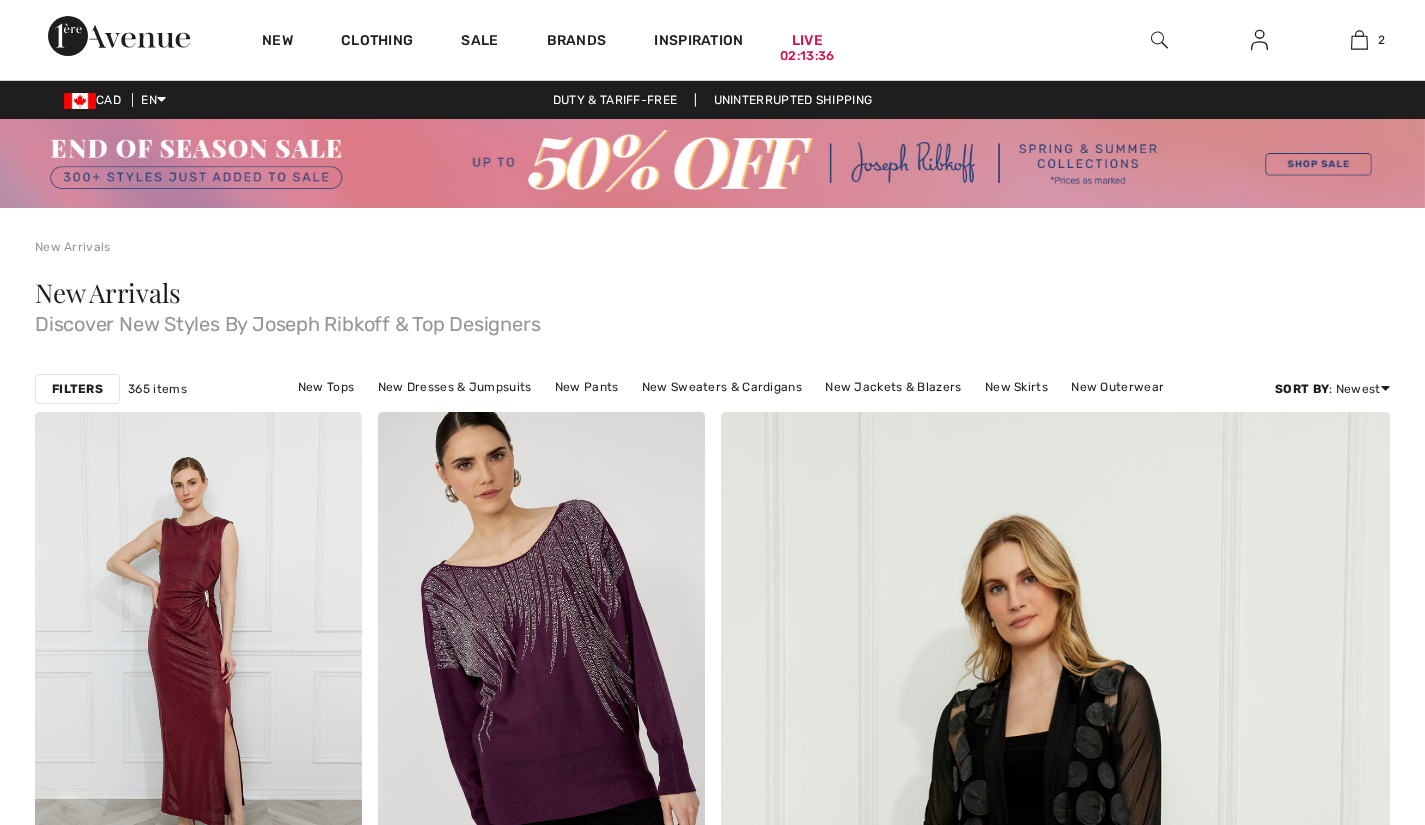 scroll, scrollTop: 0, scrollLeft: 0, axis: both 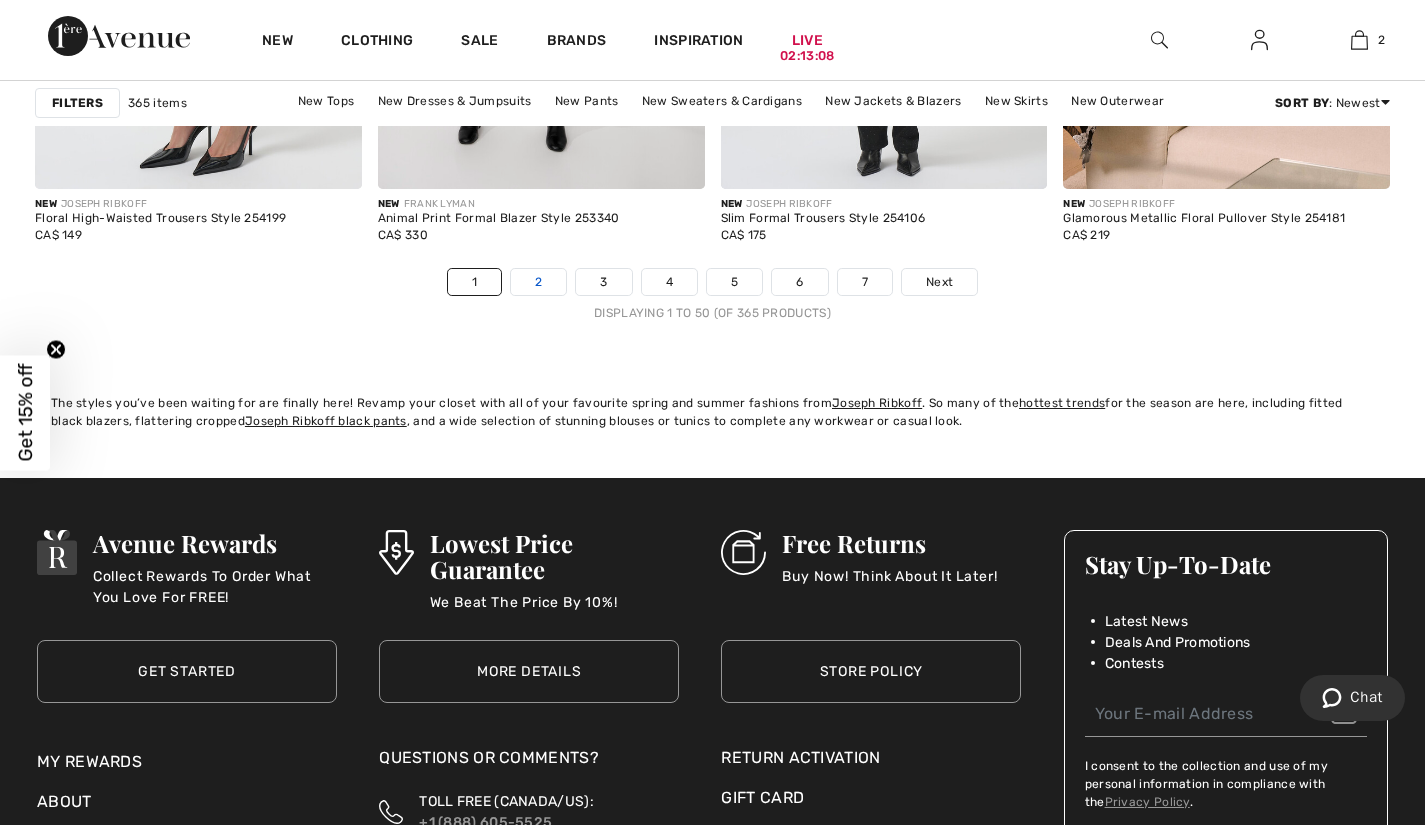 click on "2" at bounding box center [538, 282] 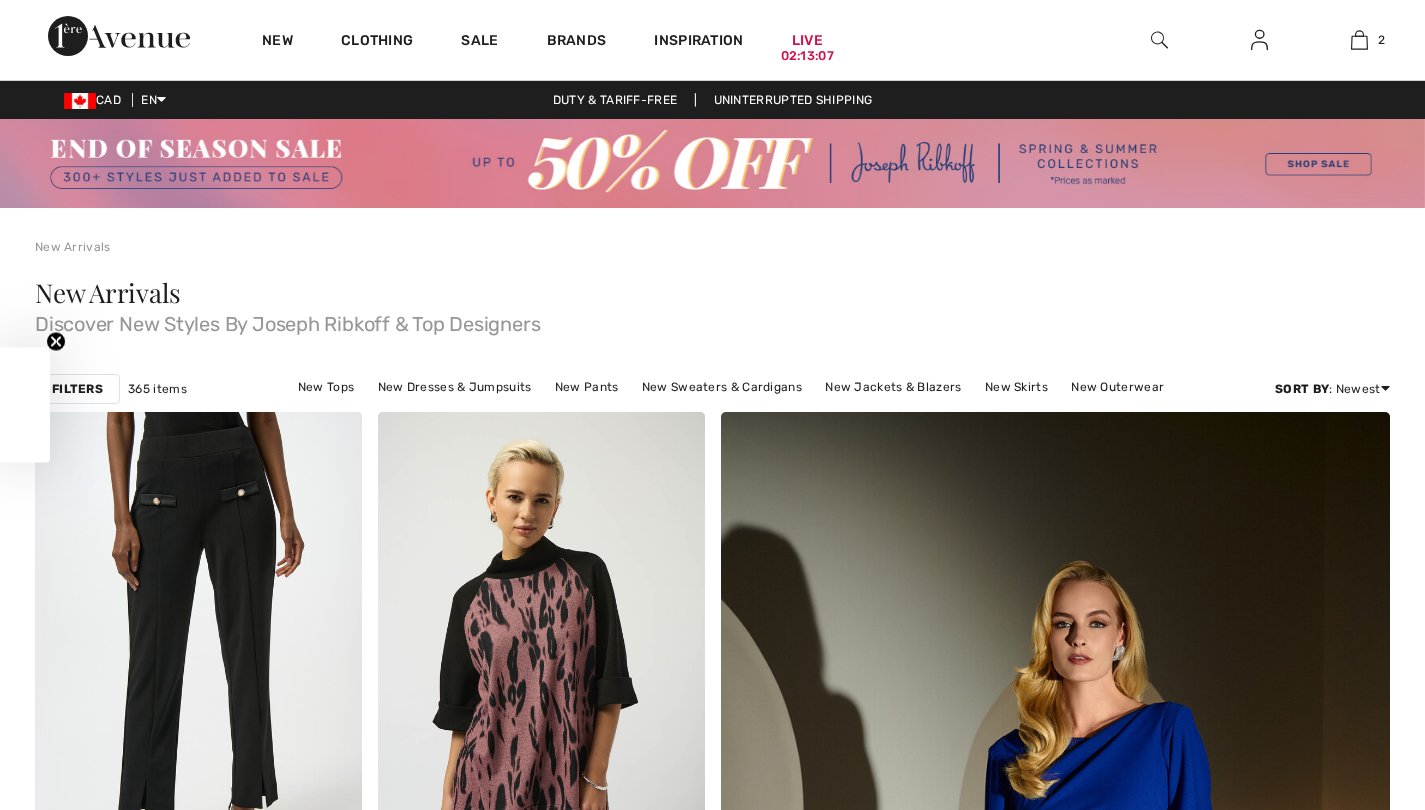 scroll, scrollTop: 0, scrollLeft: 0, axis: both 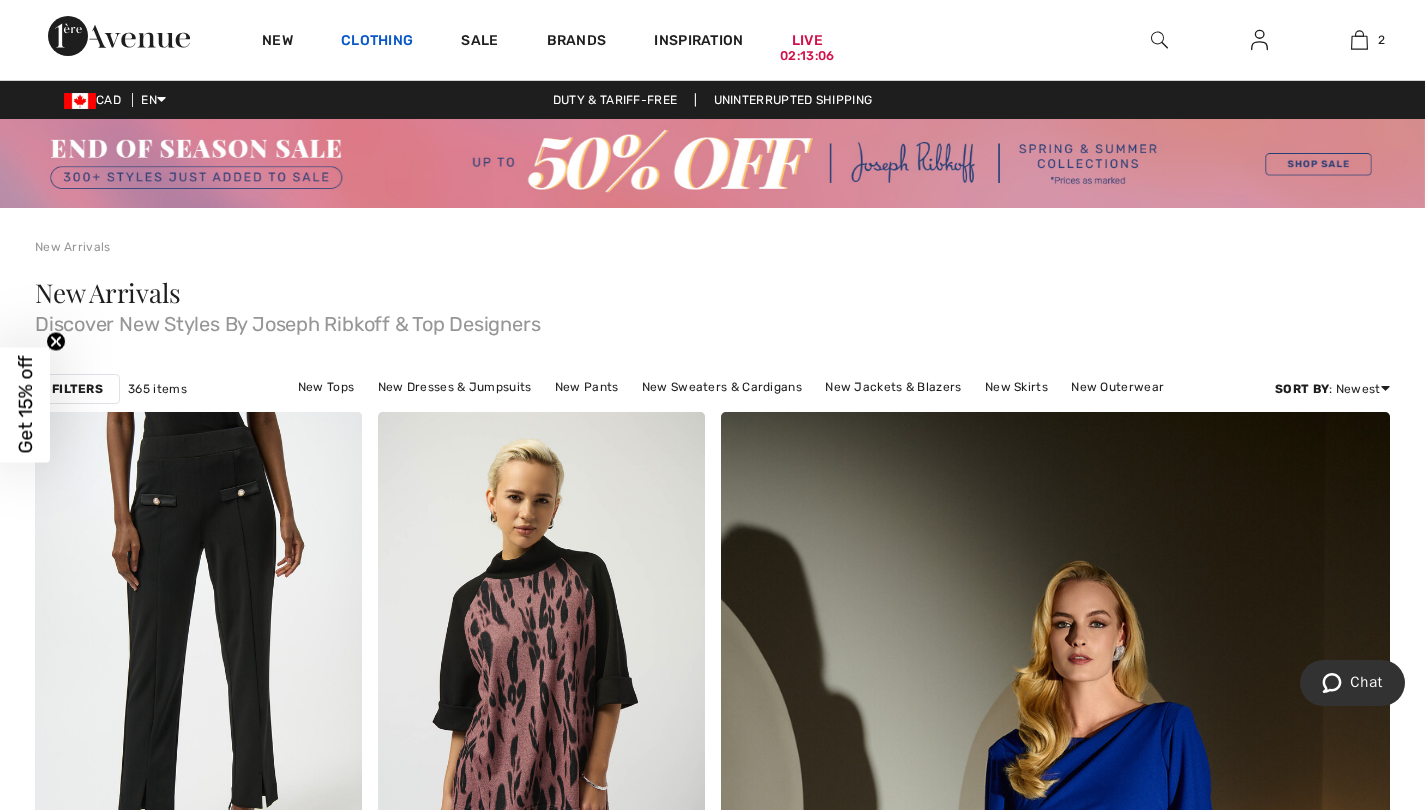 click on "Clothing" at bounding box center [377, 42] 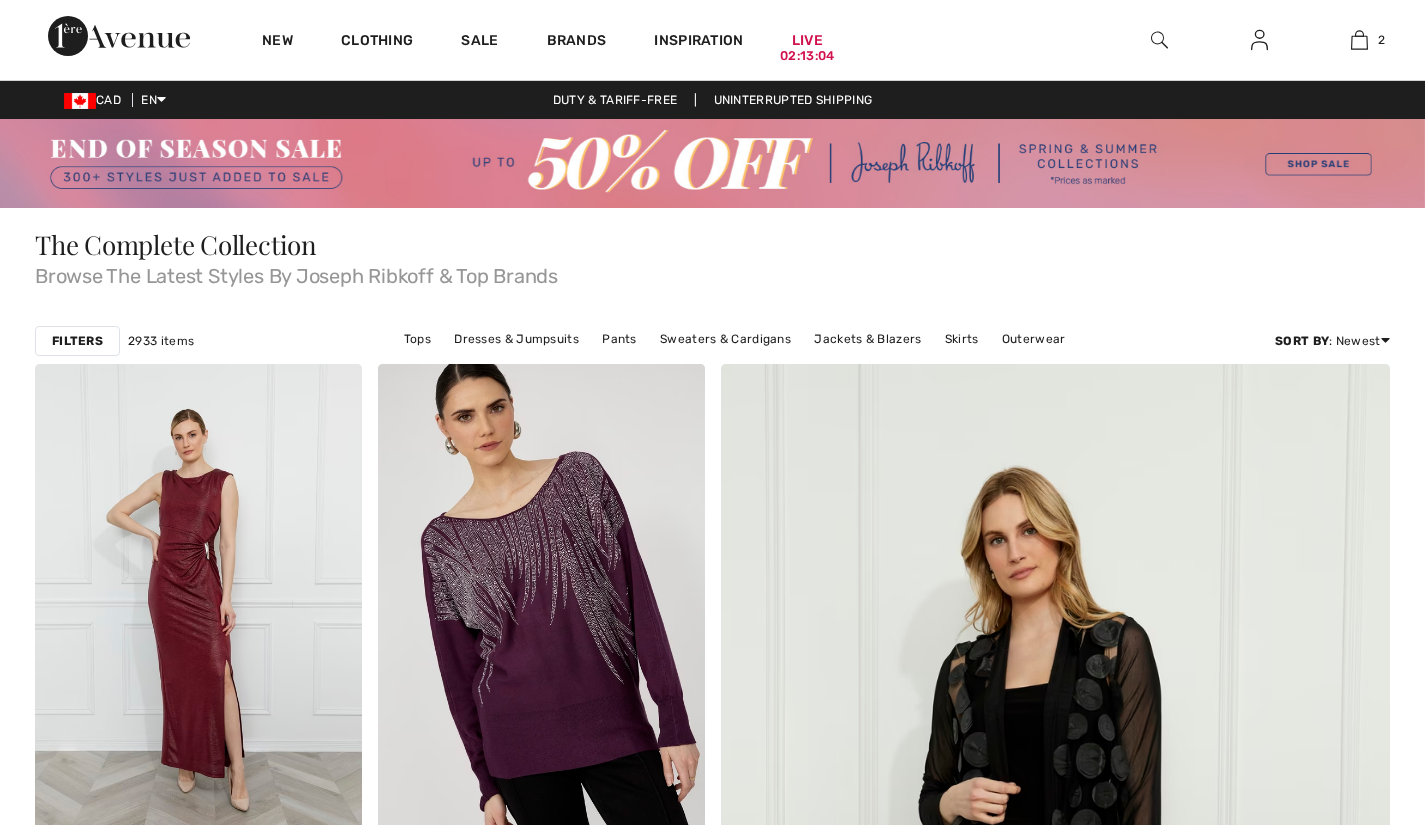 scroll, scrollTop: 0, scrollLeft: 0, axis: both 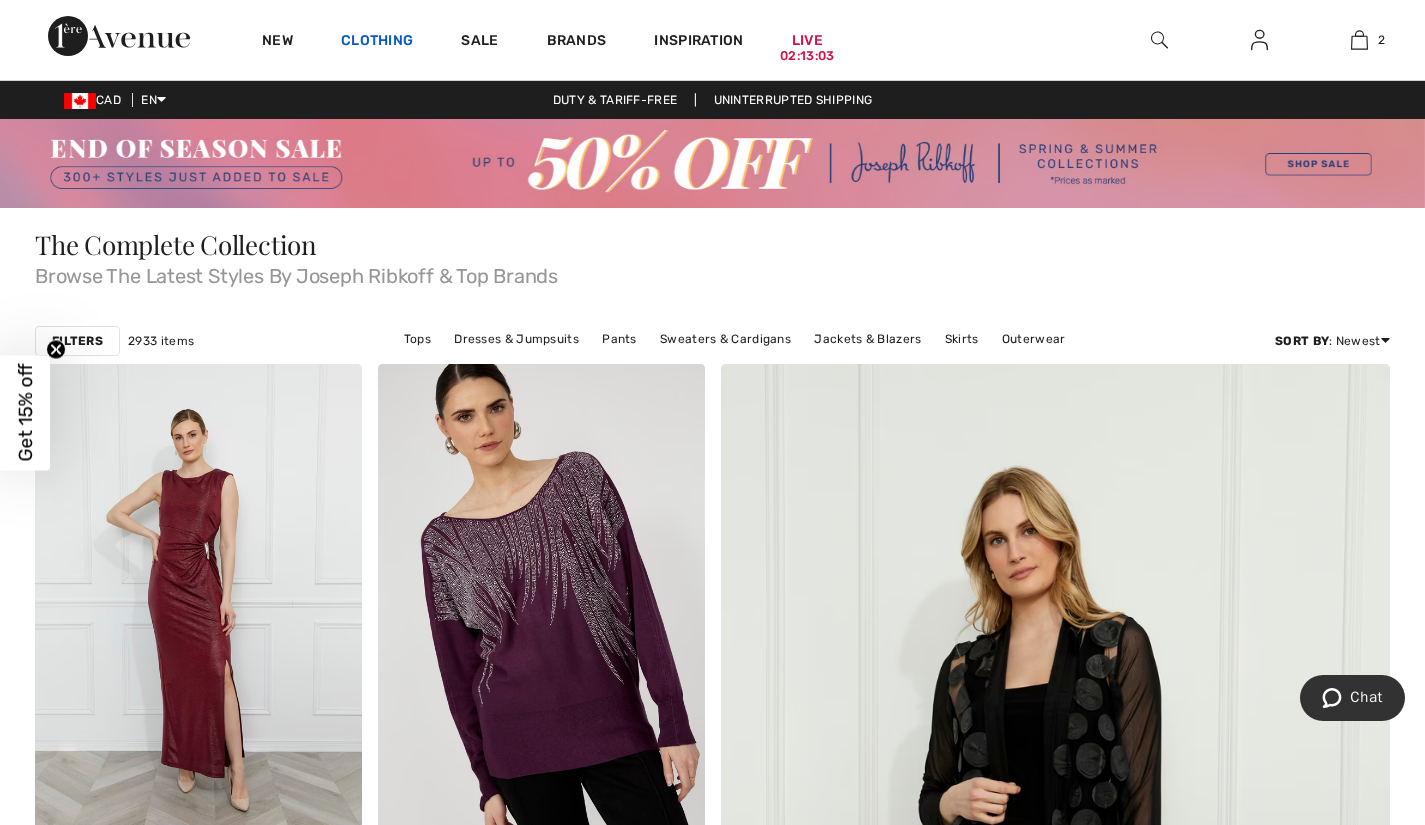 click on "Clothing" at bounding box center (377, 42) 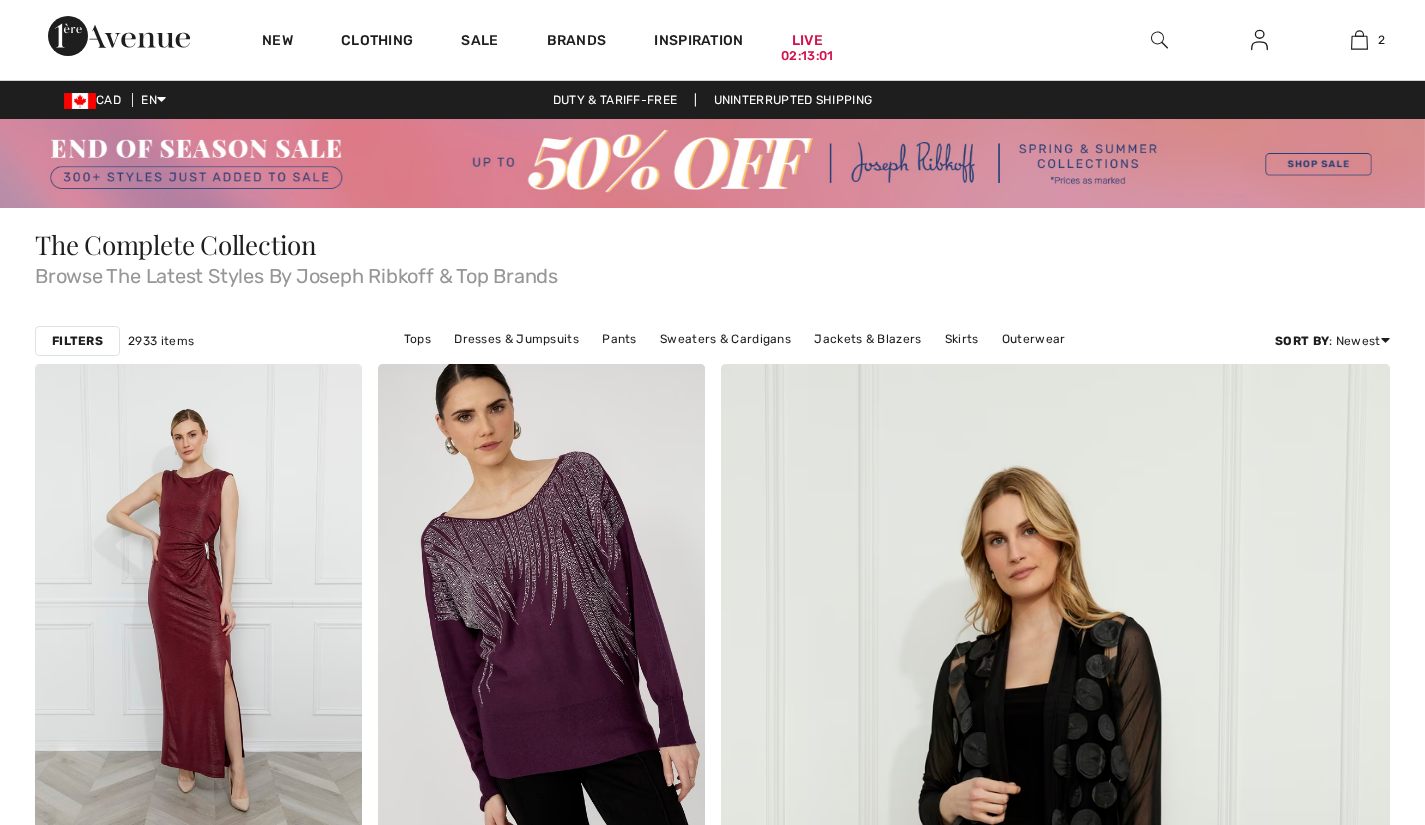 scroll, scrollTop: 0, scrollLeft: 0, axis: both 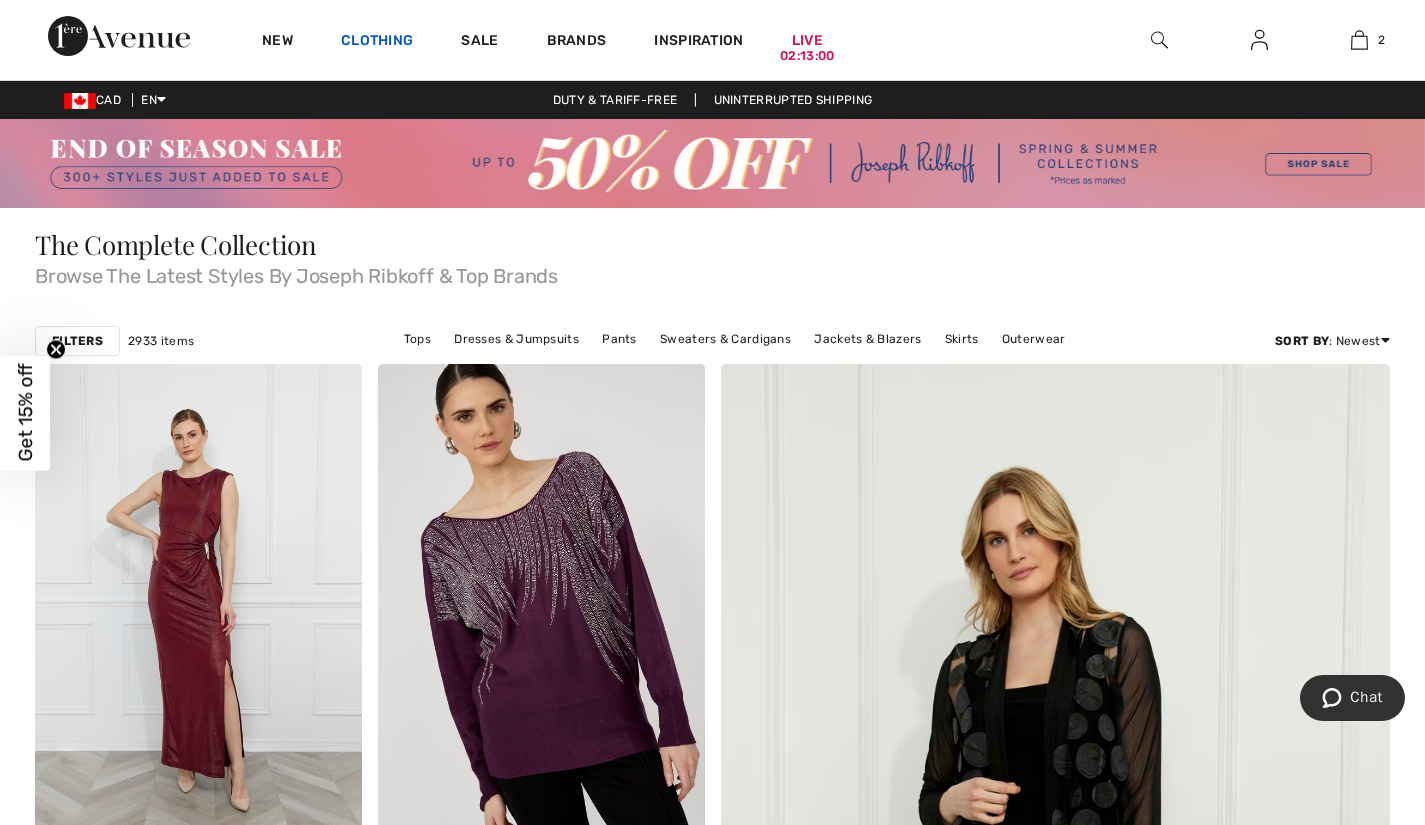 click on "Clothing" at bounding box center [377, 42] 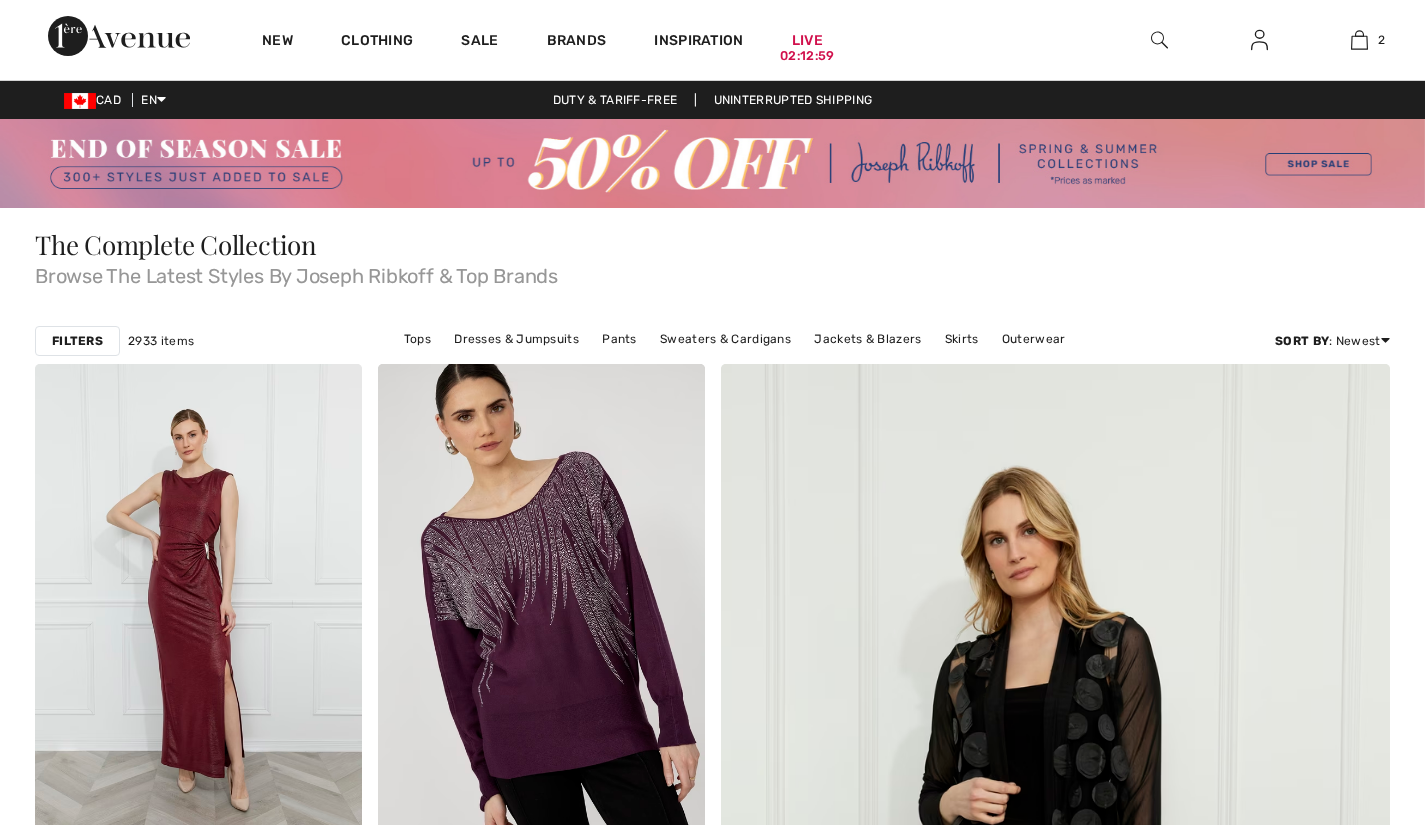 scroll, scrollTop: 0, scrollLeft: 0, axis: both 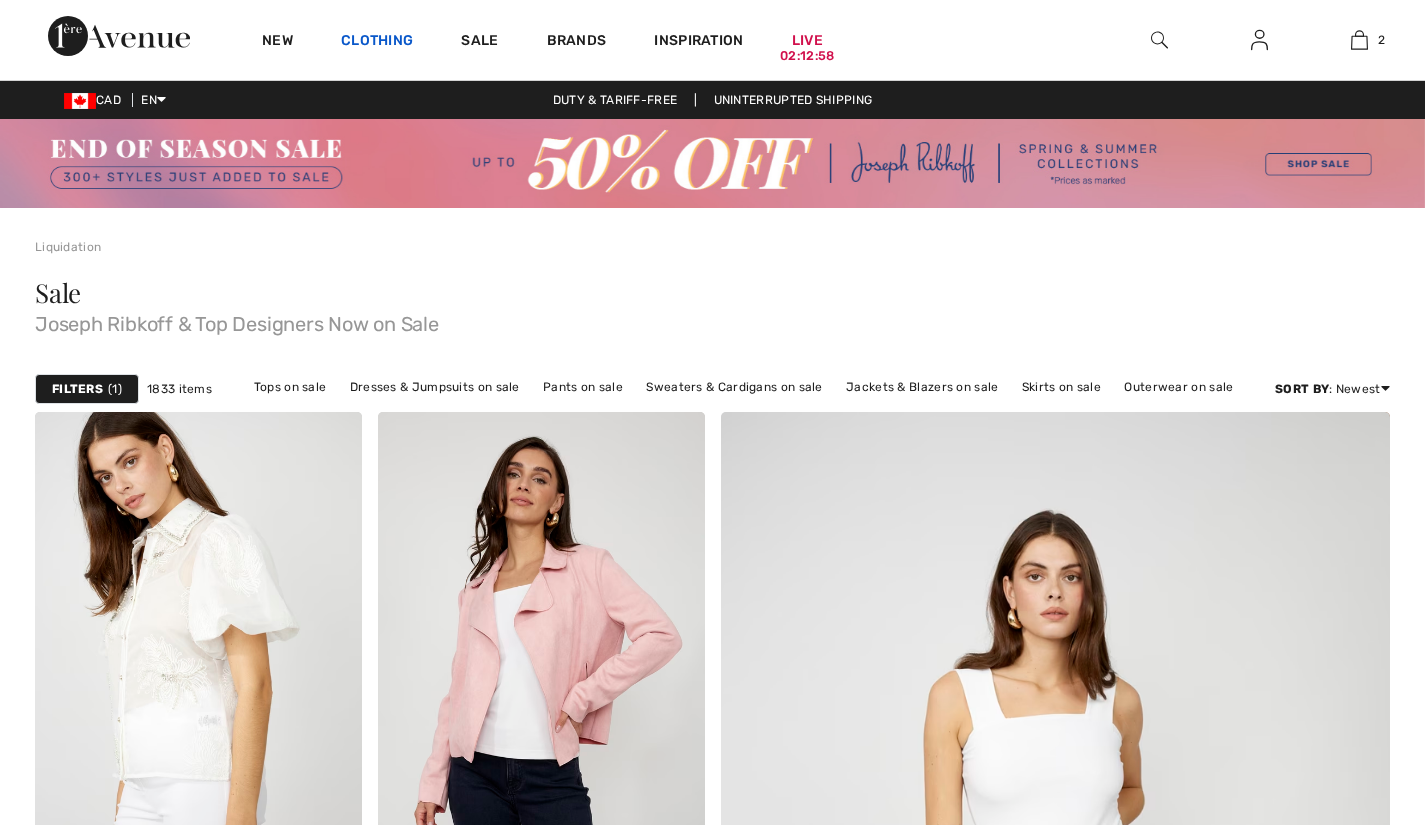 click on "Clothing" at bounding box center (377, 42) 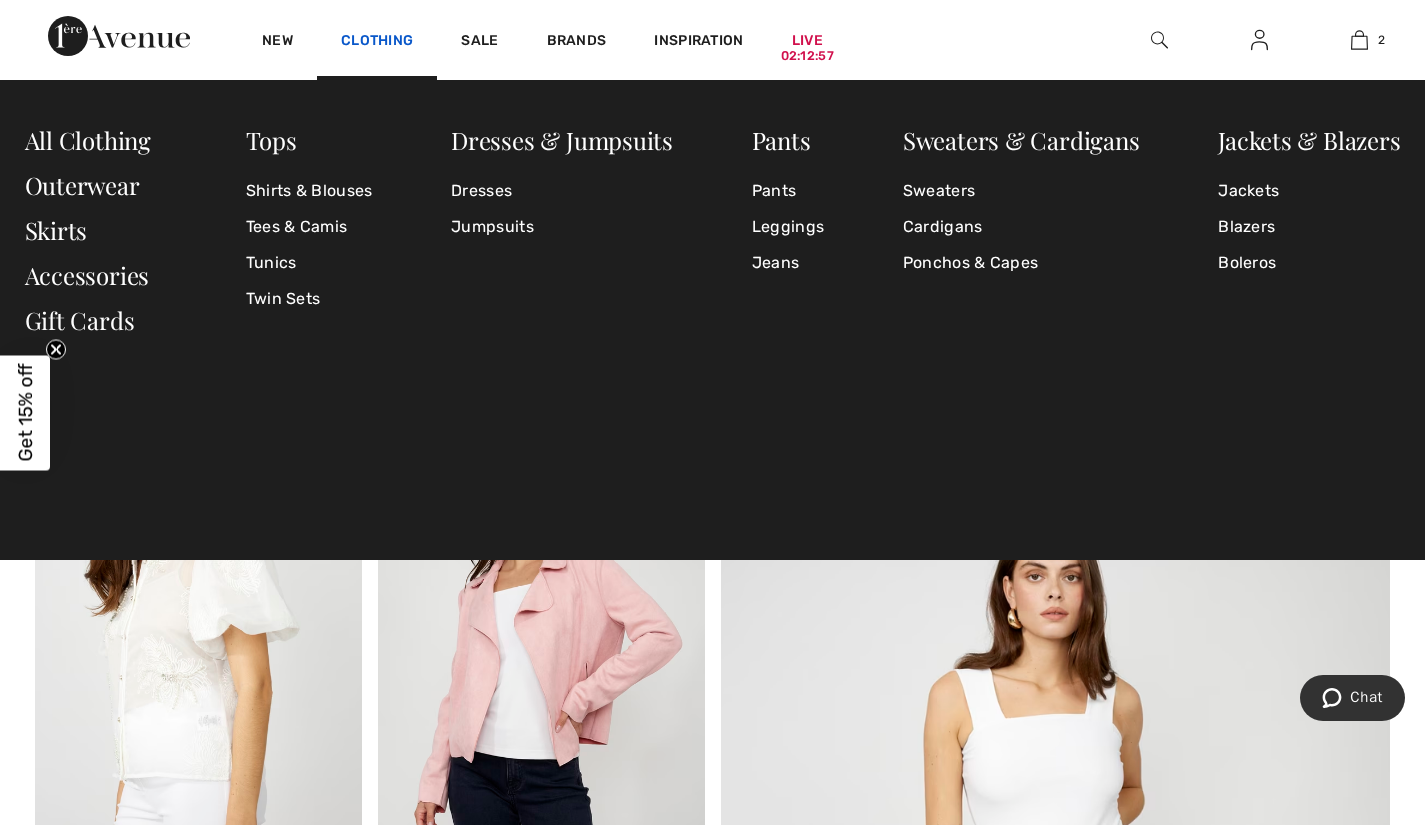 scroll, scrollTop: 0, scrollLeft: 0, axis: both 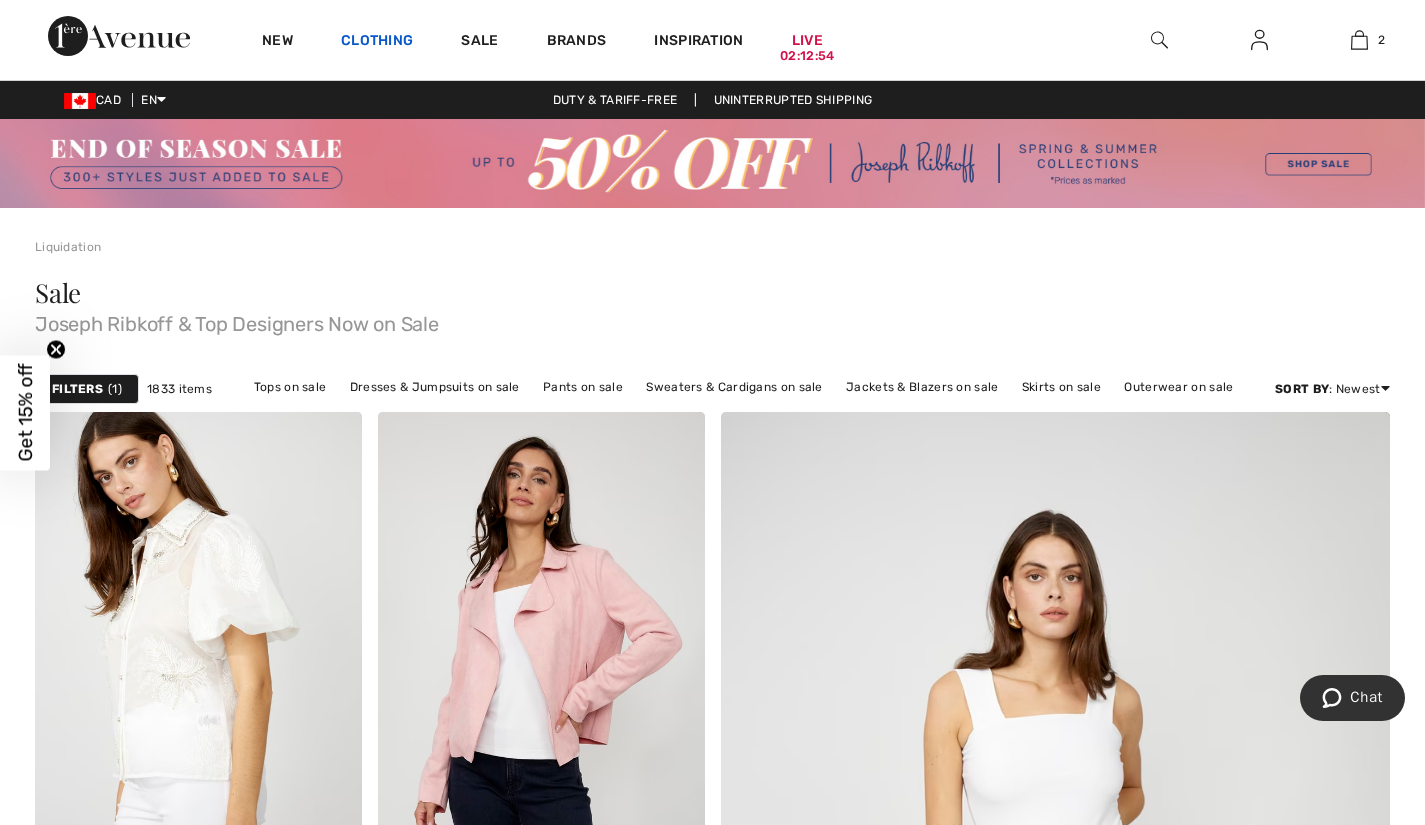 click on "Clothing" at bounding box center [377, 42] 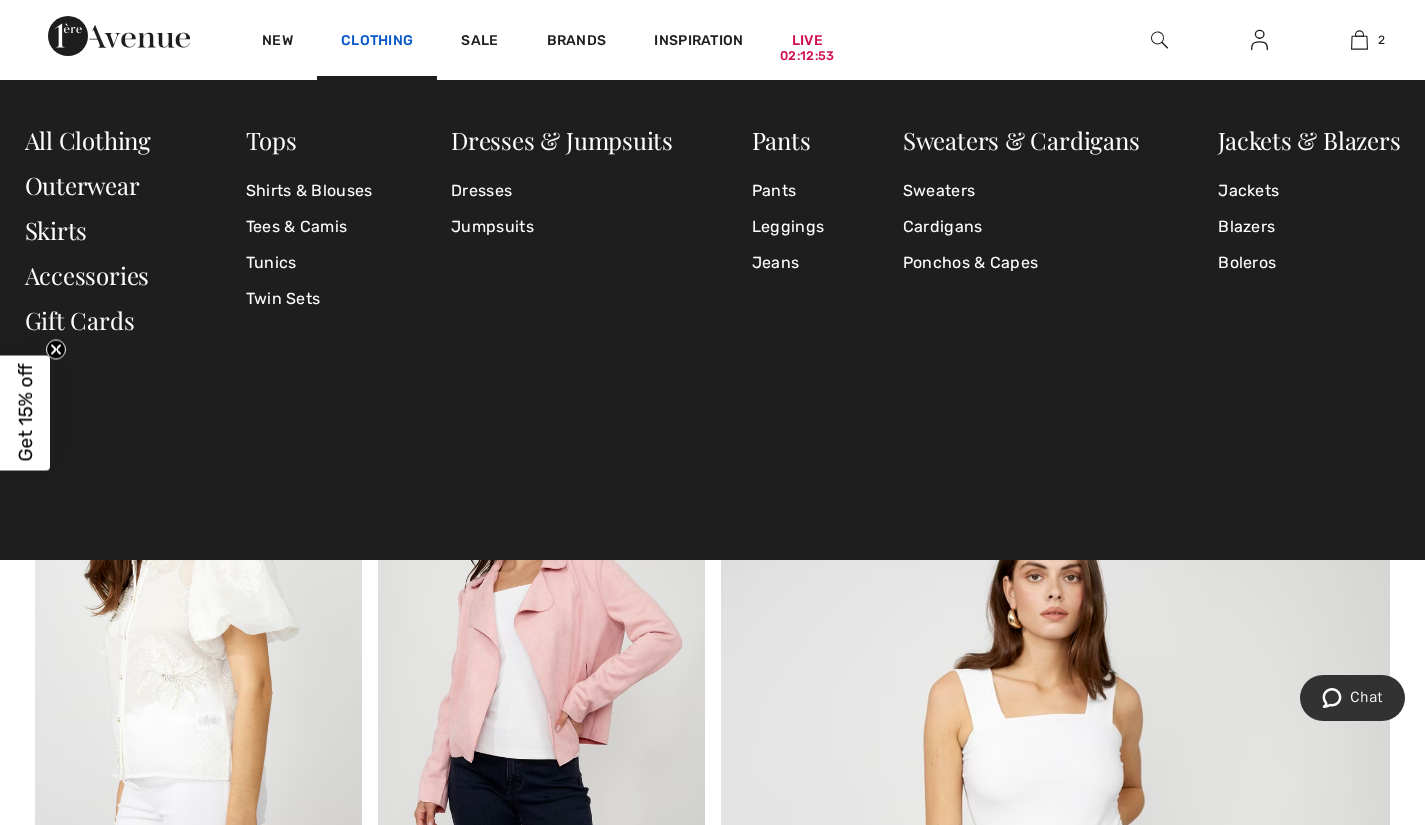 scroll, scrollTop: 0, scrollLeft: 0, axis: both 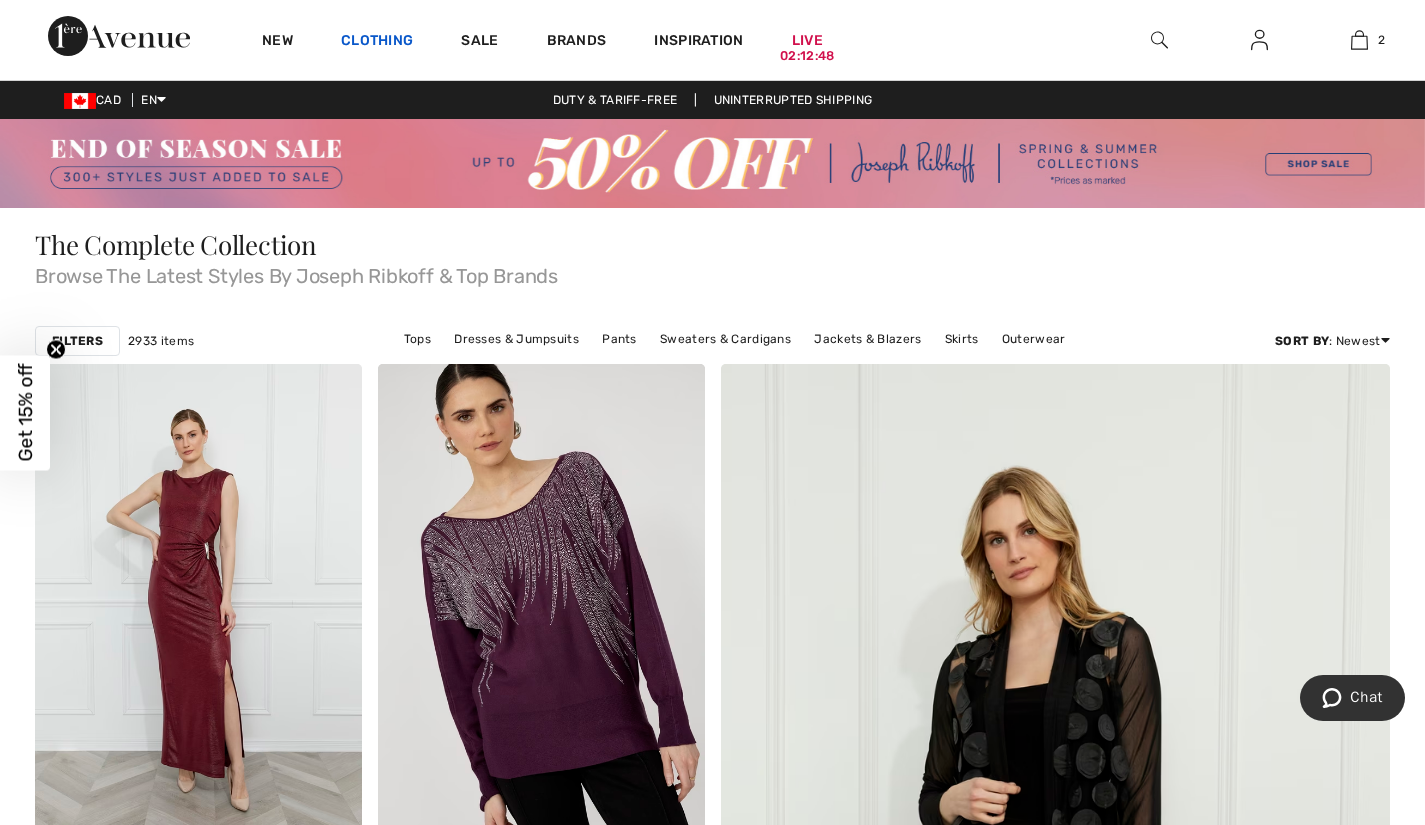 click on "Clothing" at bounding box center [377, 42] 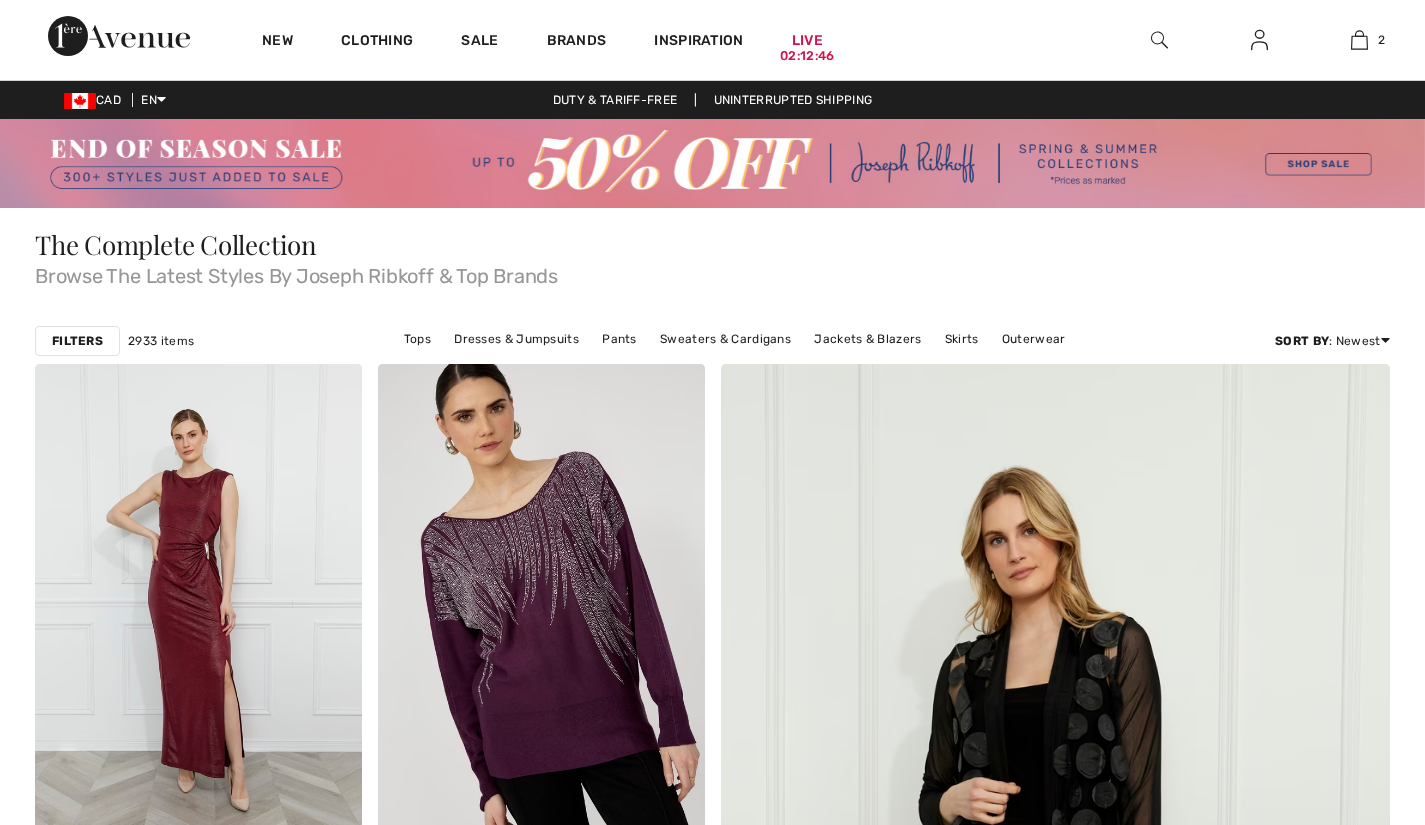 scroll, scrollTop: 0, scrollLeft: 0, axis: both 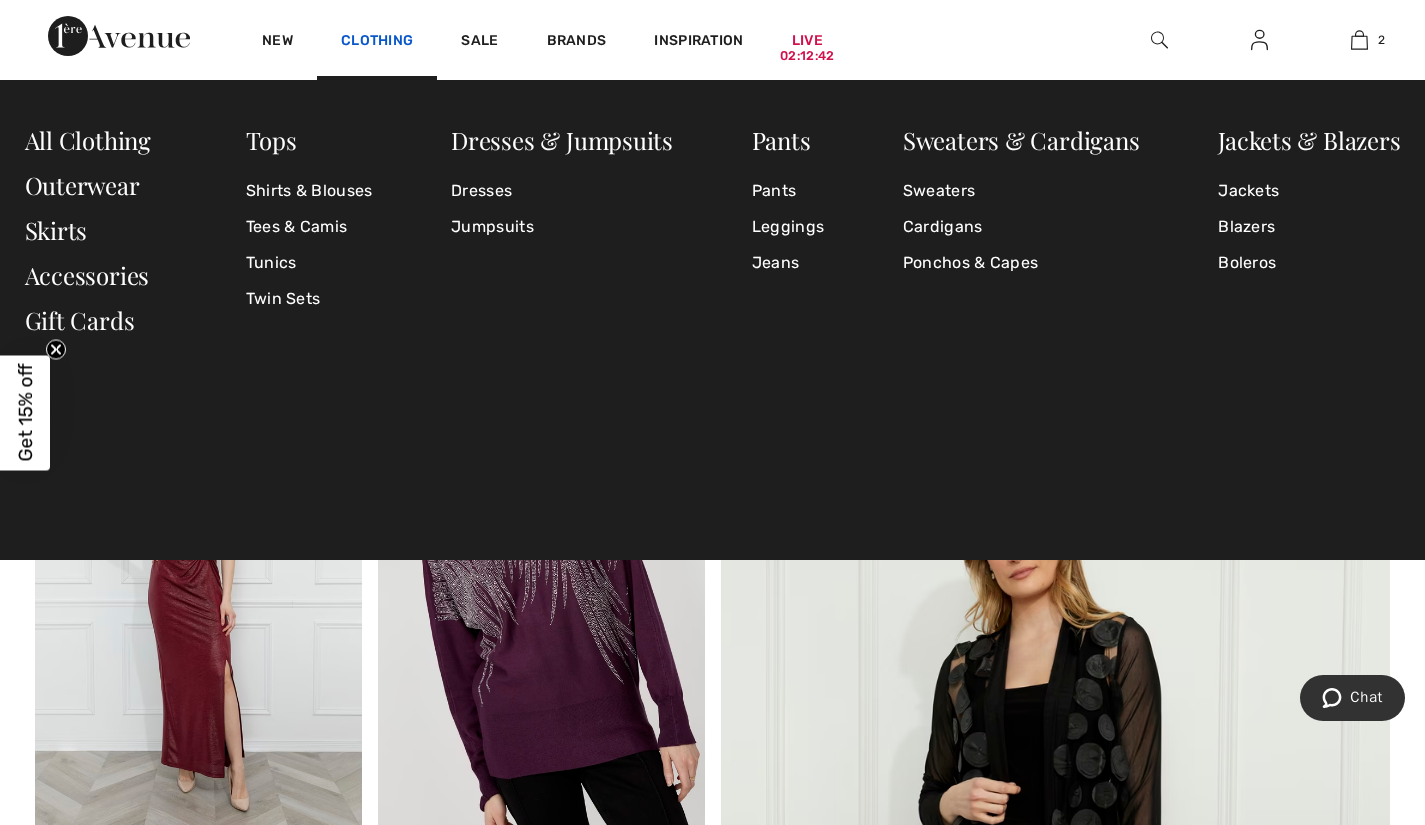 click on "Clothing" at bounding box center (377, 42) 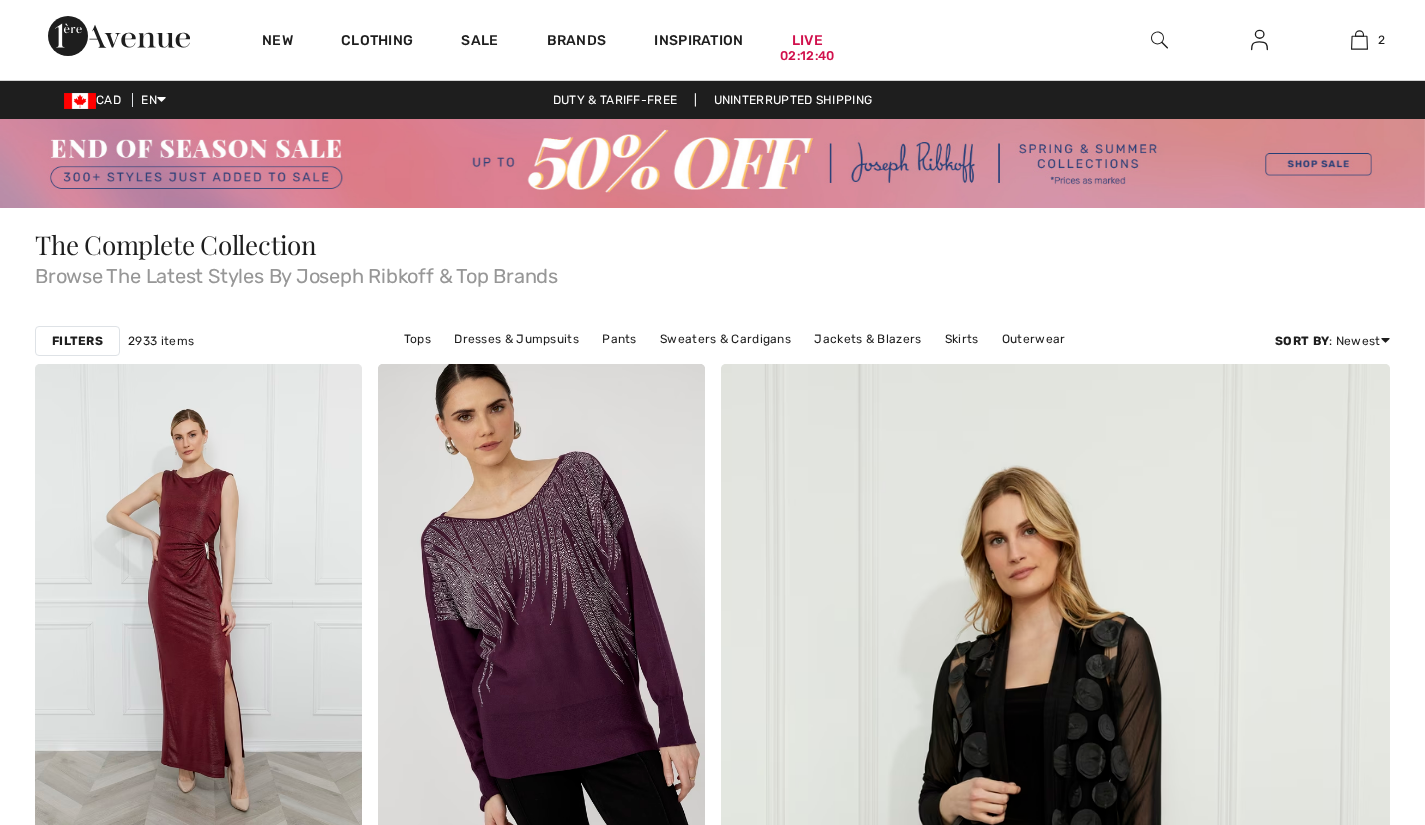 scroll, scrollTop: 0, scrollLeft: 0, axis: both 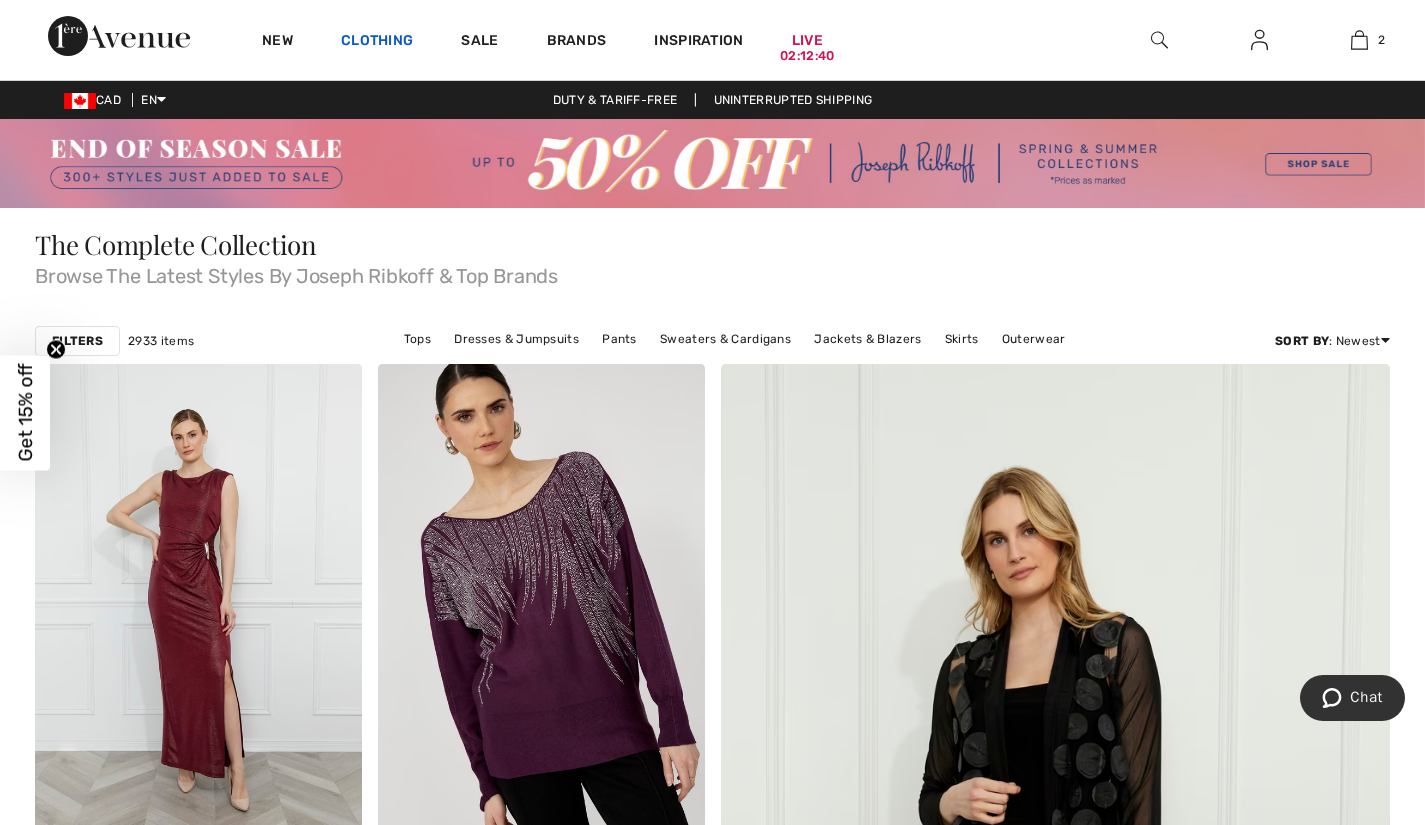 click on "Clothing" at bounding box center [377, 42] 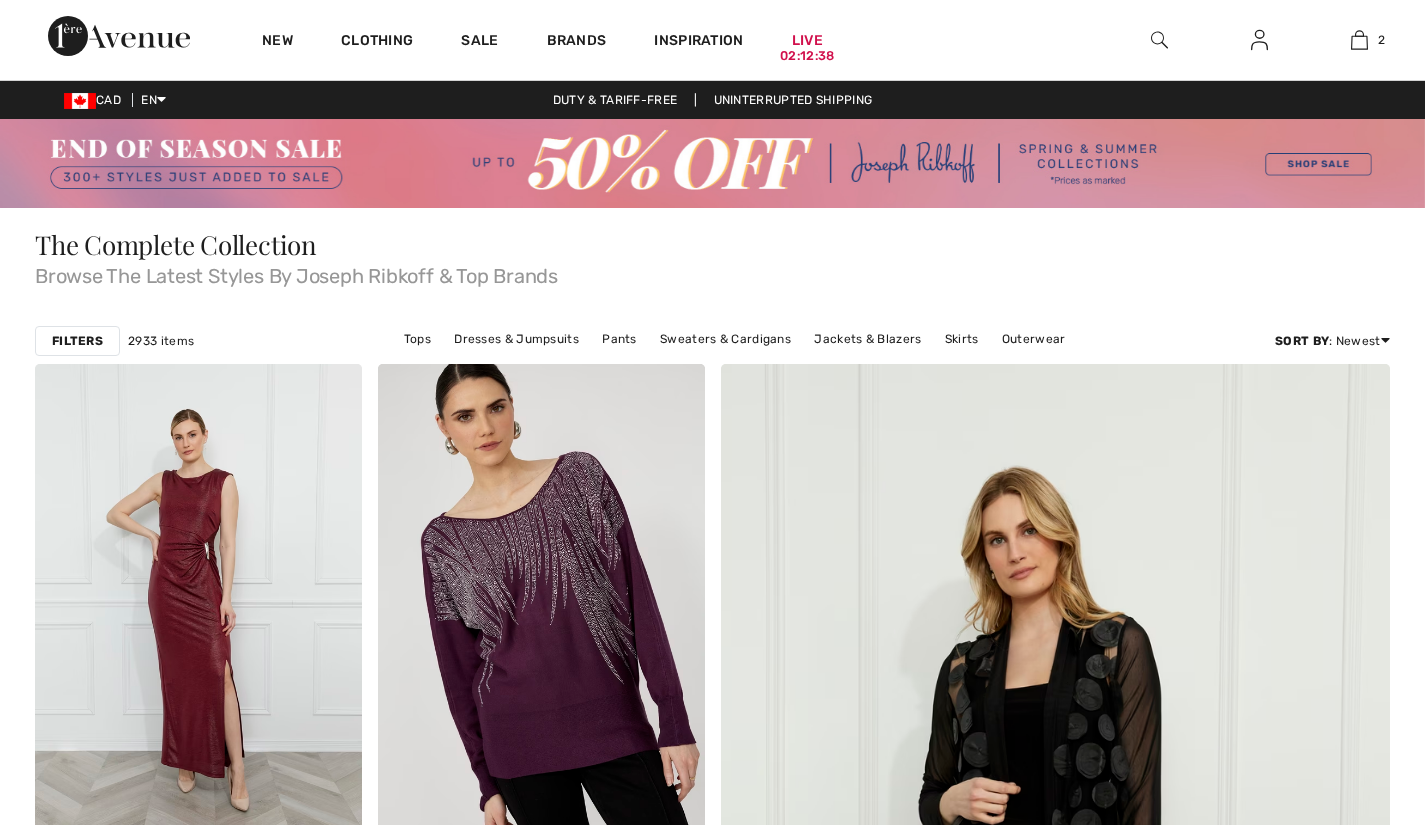 scroll, scrollTop: 0, scrollLeft: 0, axis: both 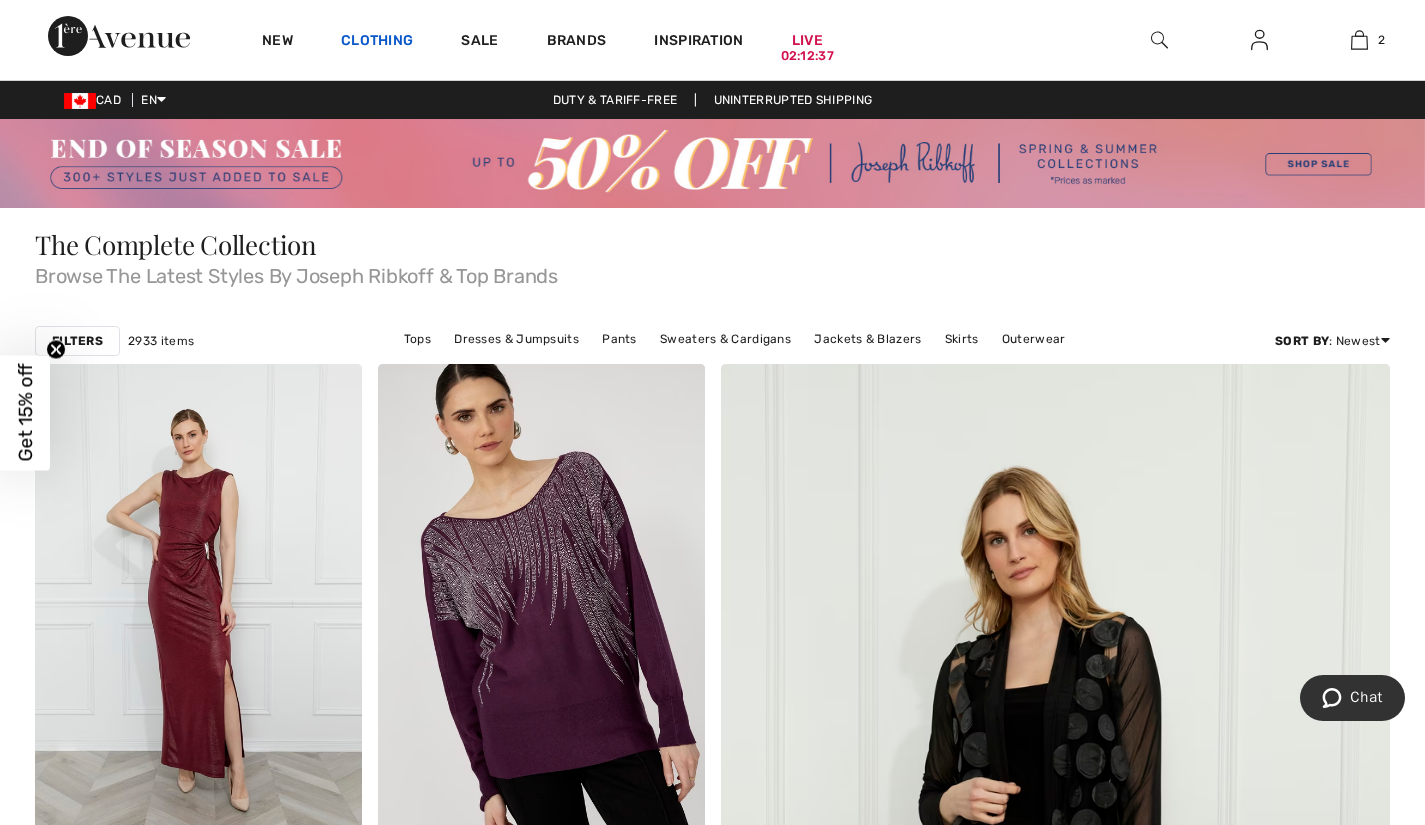 click on "Clothing" at bounding box center [377, 42] 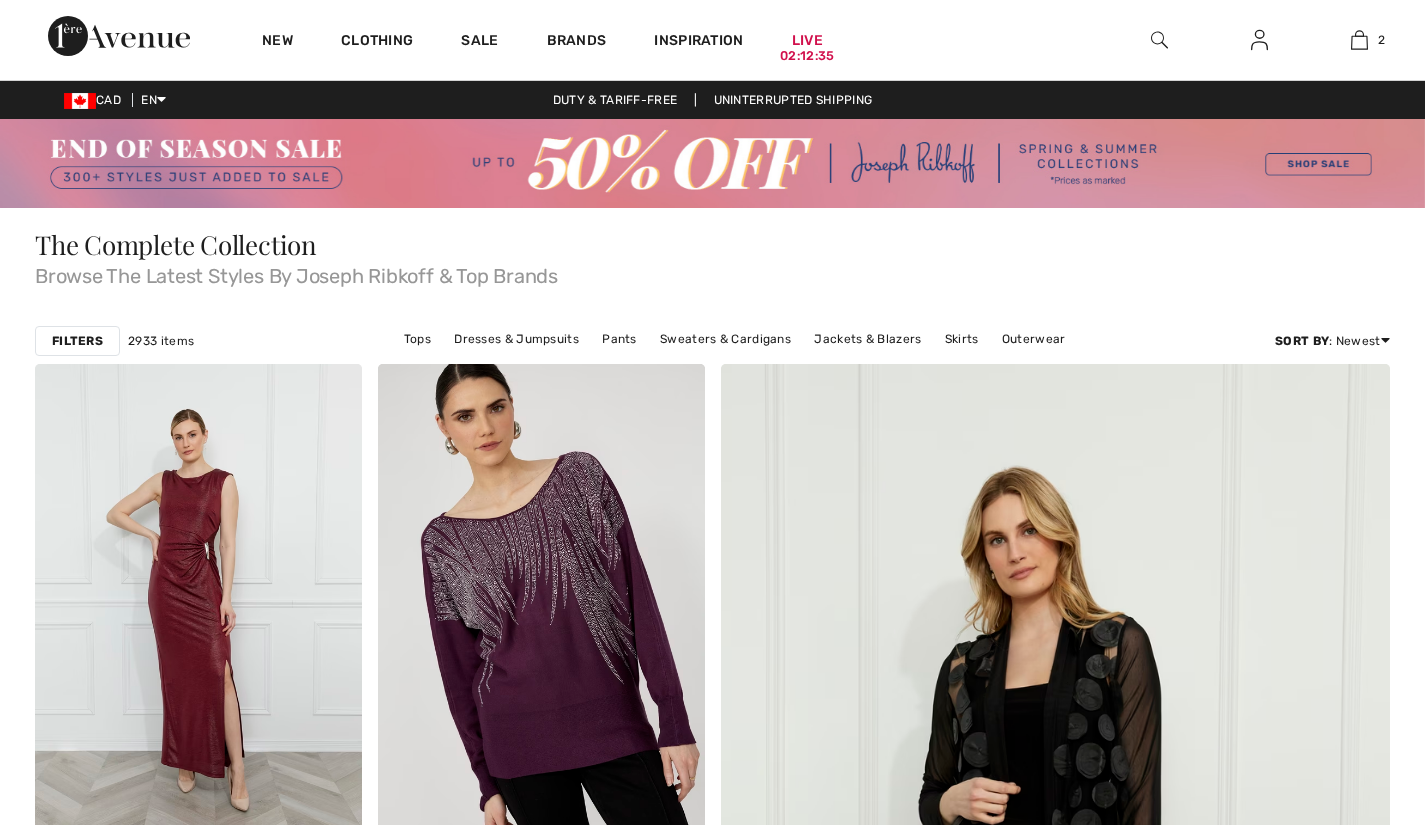 scroll, scrollTop: 0, scrollLeft: 0, axis: both 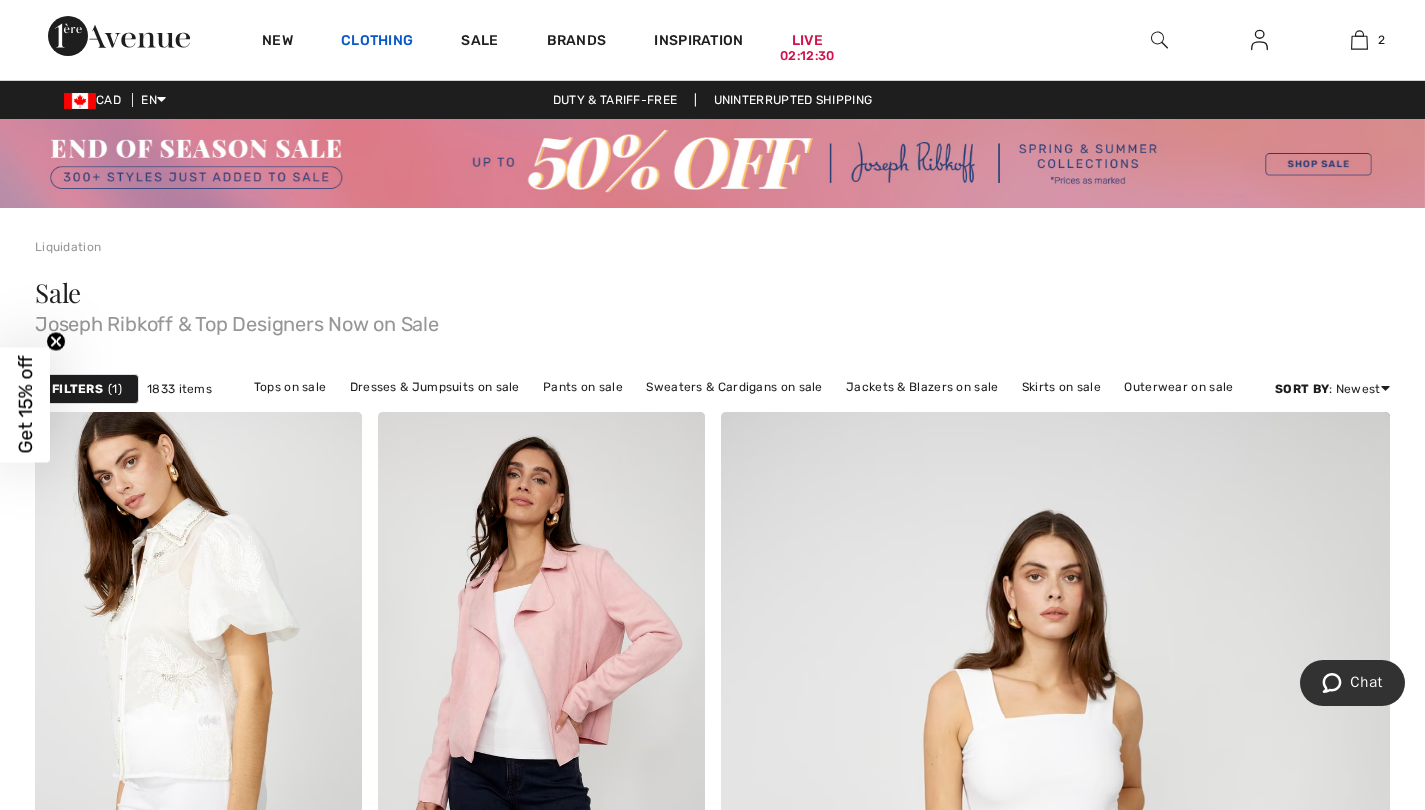 click on "Clothing" at bounding box center [377, 42] 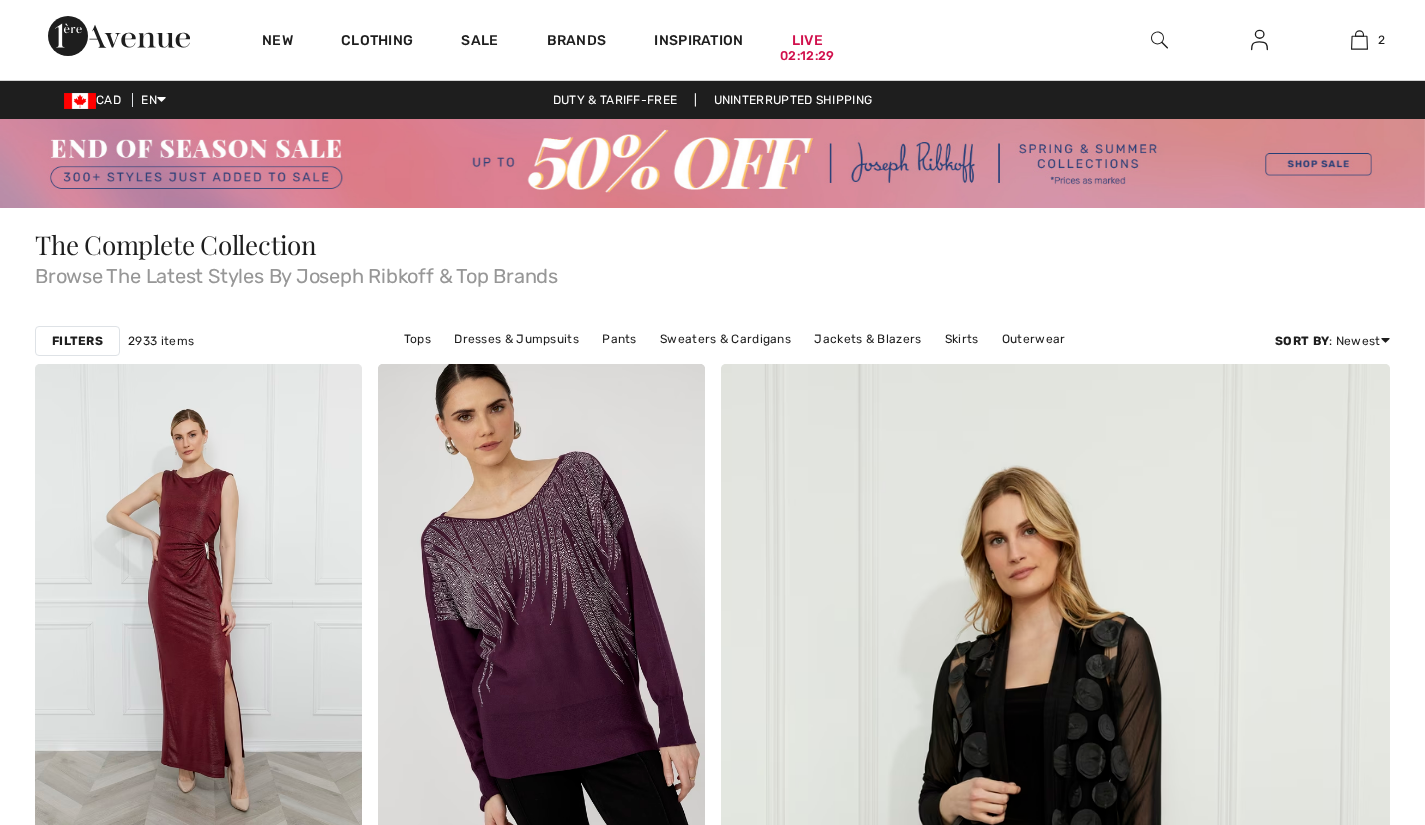 scroll, scrollTop: 0, scrollLeft: 0, axis: both 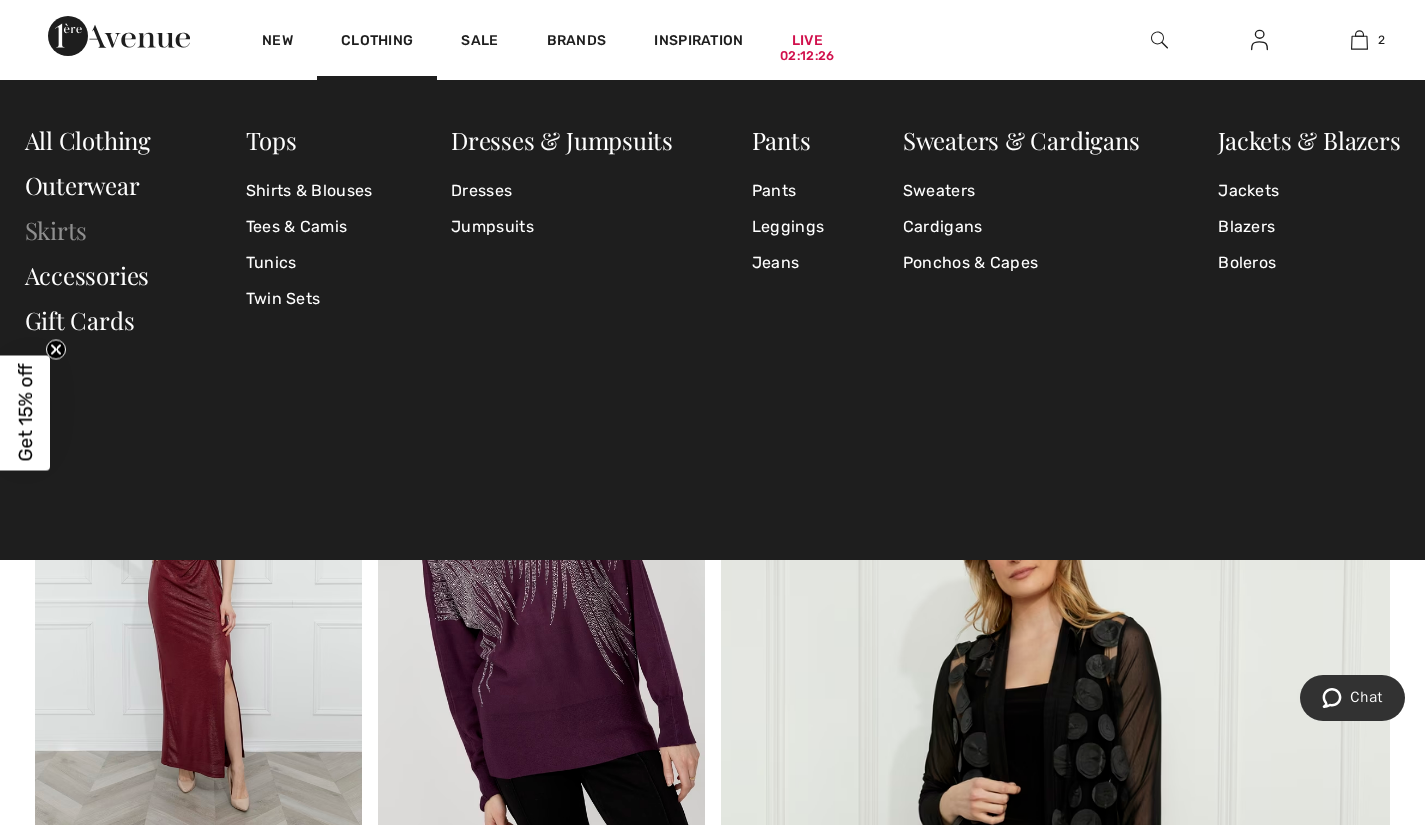 click on "Skirts" at bounding box center (56, 230) 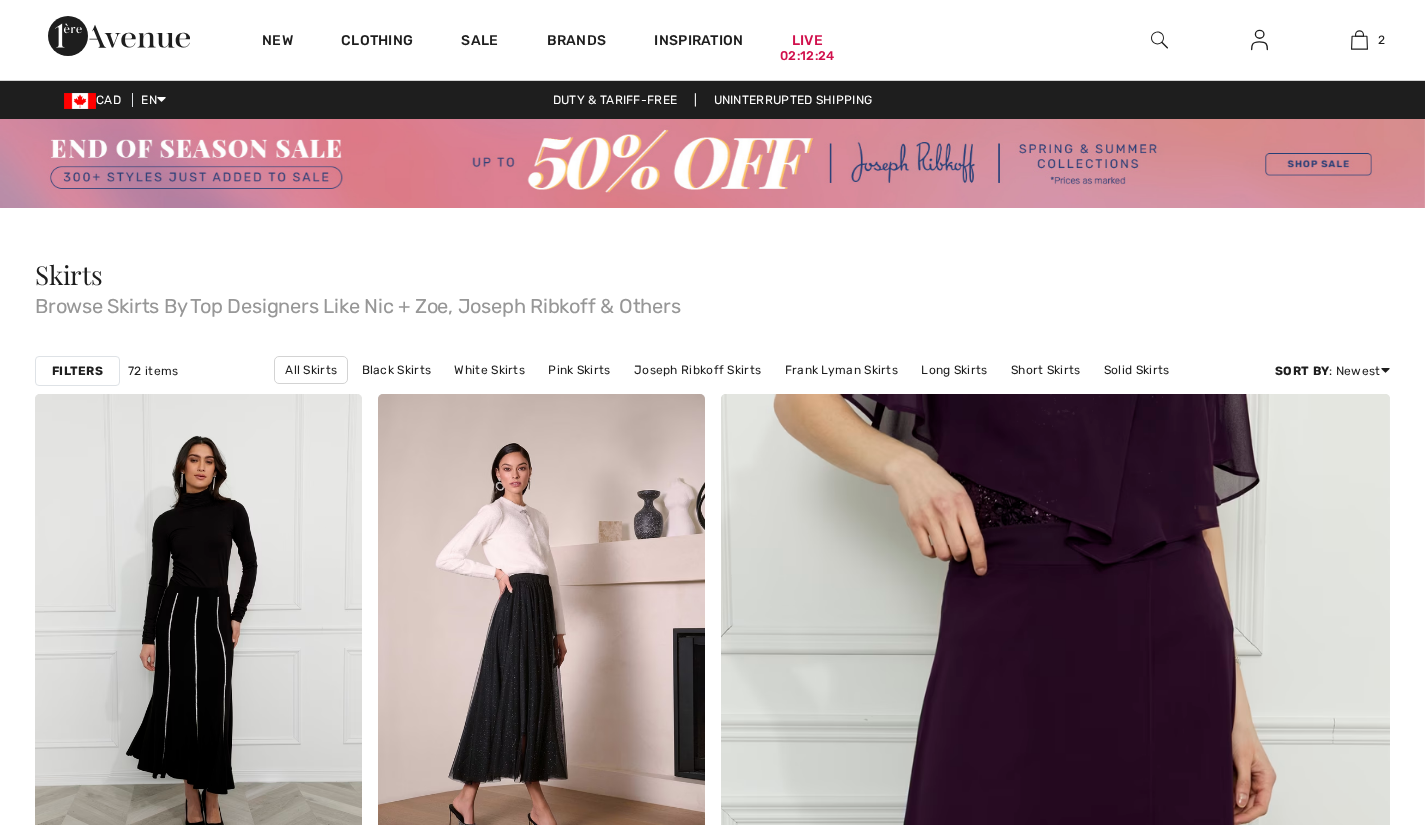 scroll, scrollTop: 0, scrollLeft: 0, axis: both 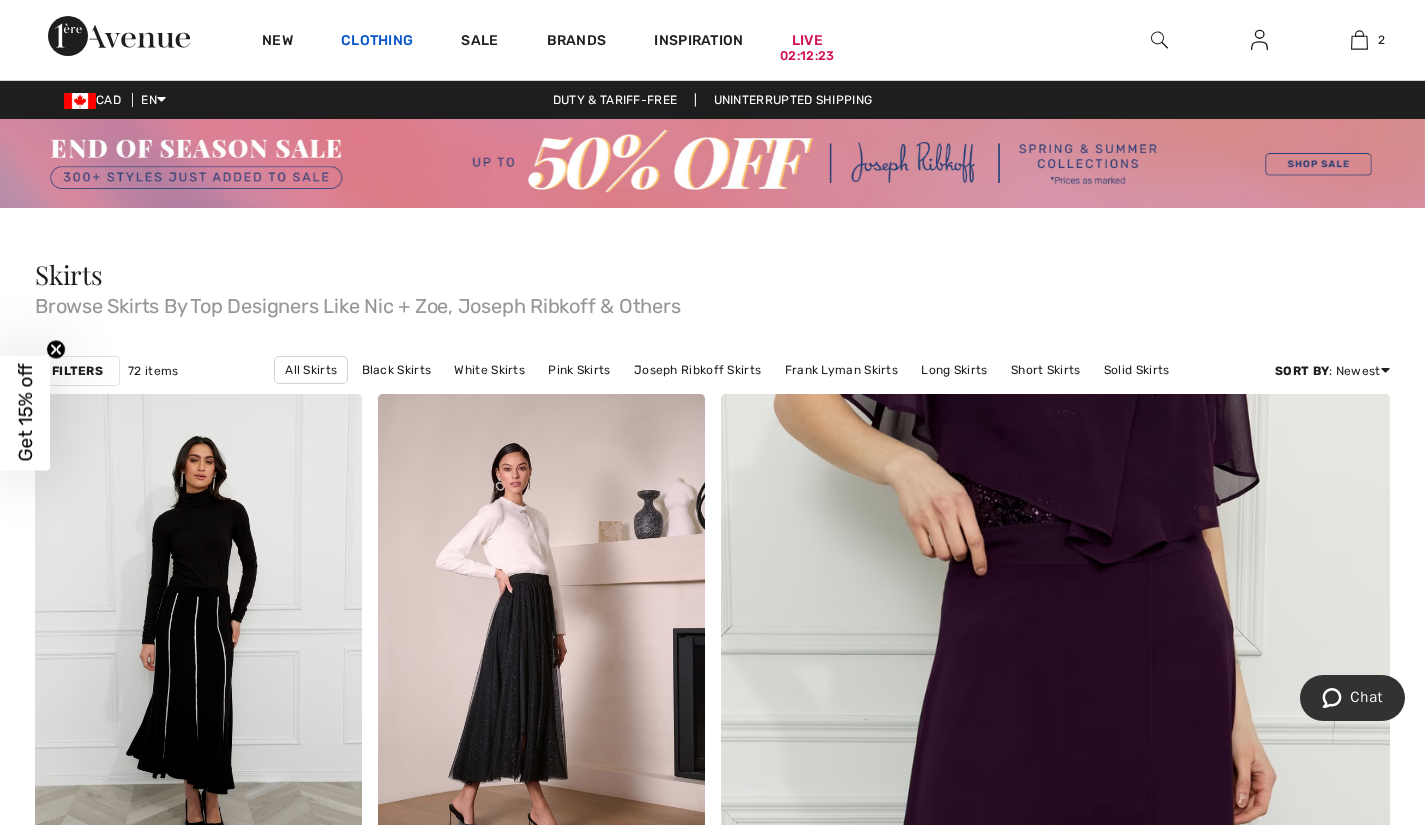 click on "Clothing" at bounding box center (377, 42) 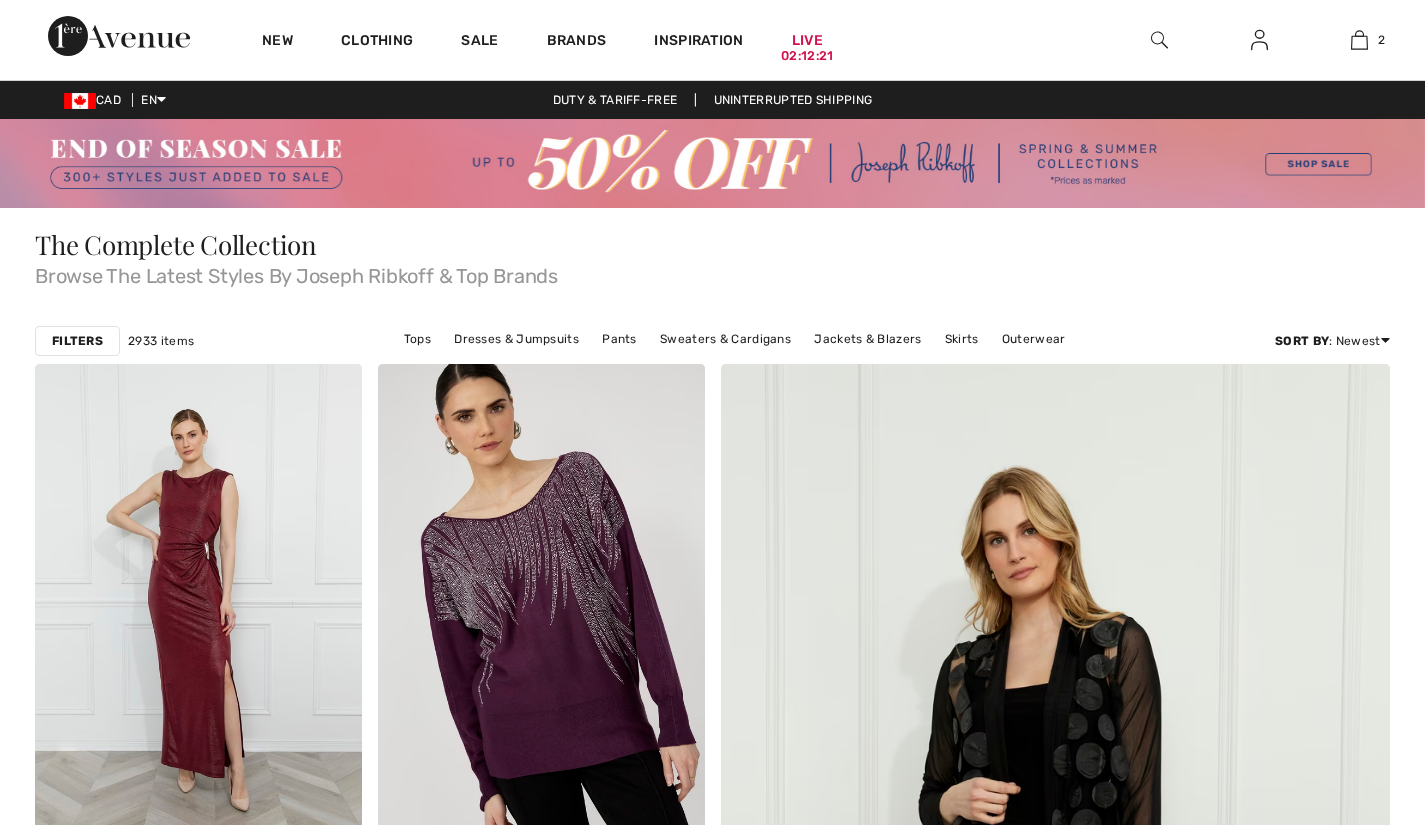 scroll, scrollTop: 0, scrollLeft: 0, axis: both 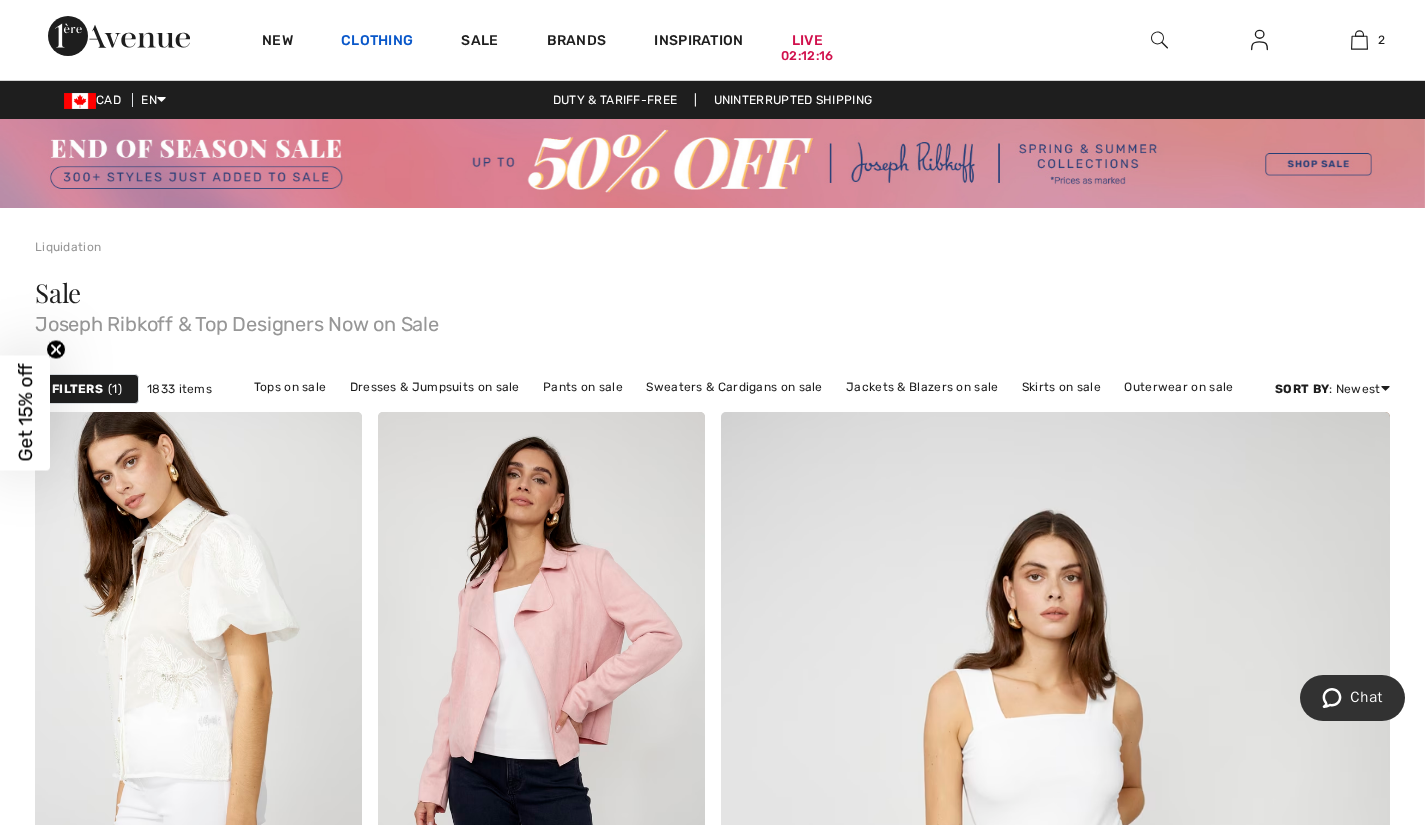 click on "Clothing" at bounding box center (377, 42) 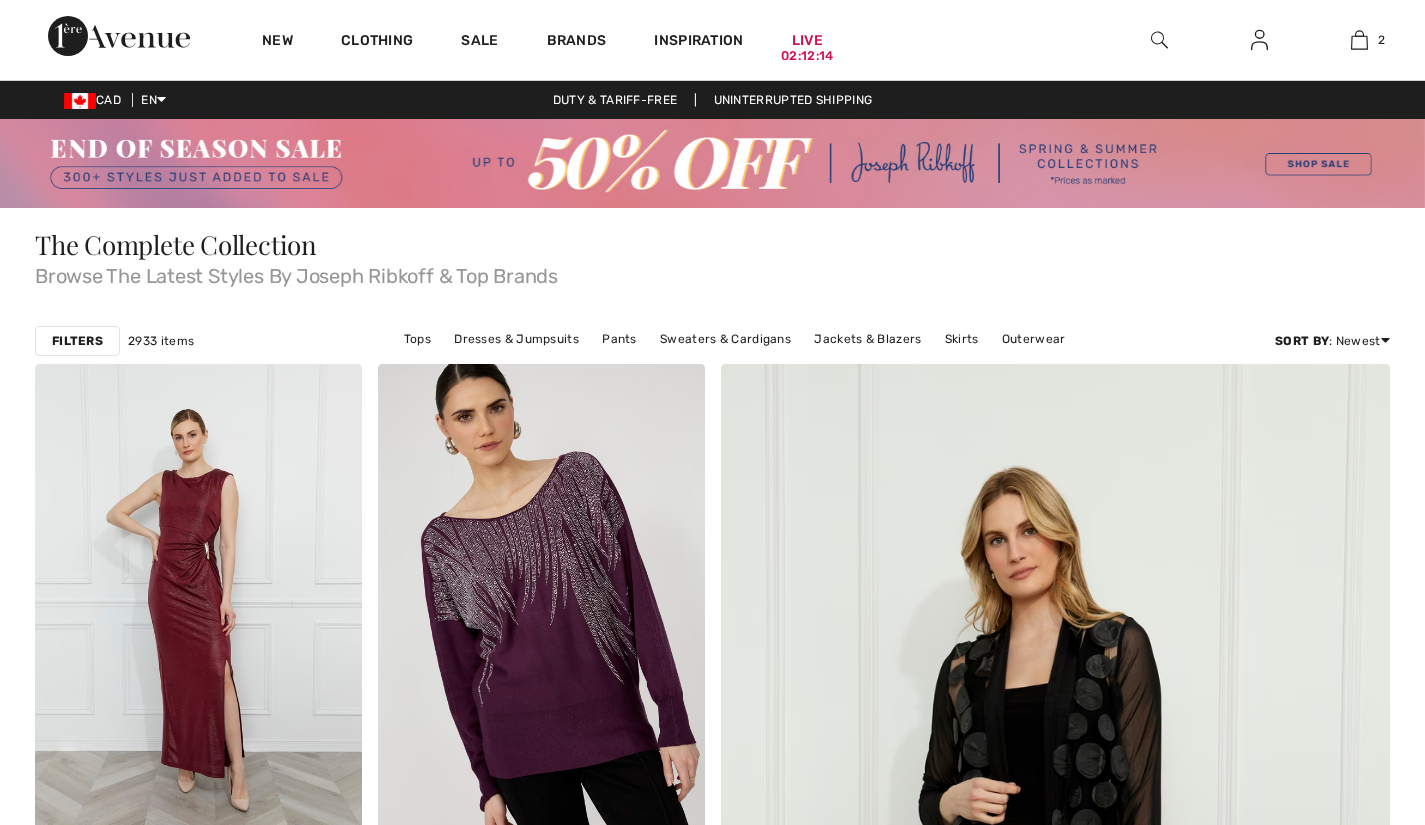 scroll, scrollTop: 0, scrollLeft: 0, axis: both 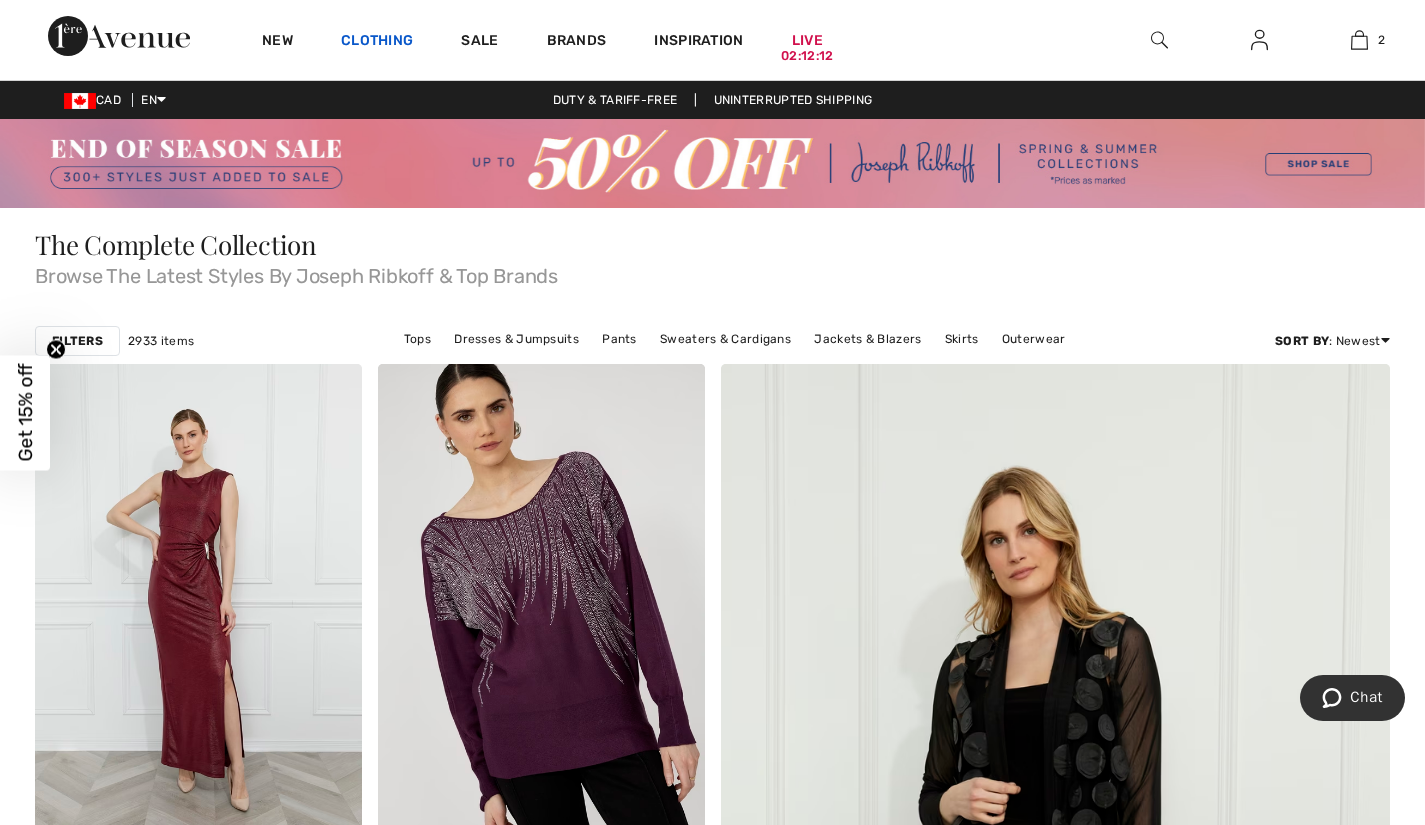 click on "Clothing" at bounding box center (377, 42) 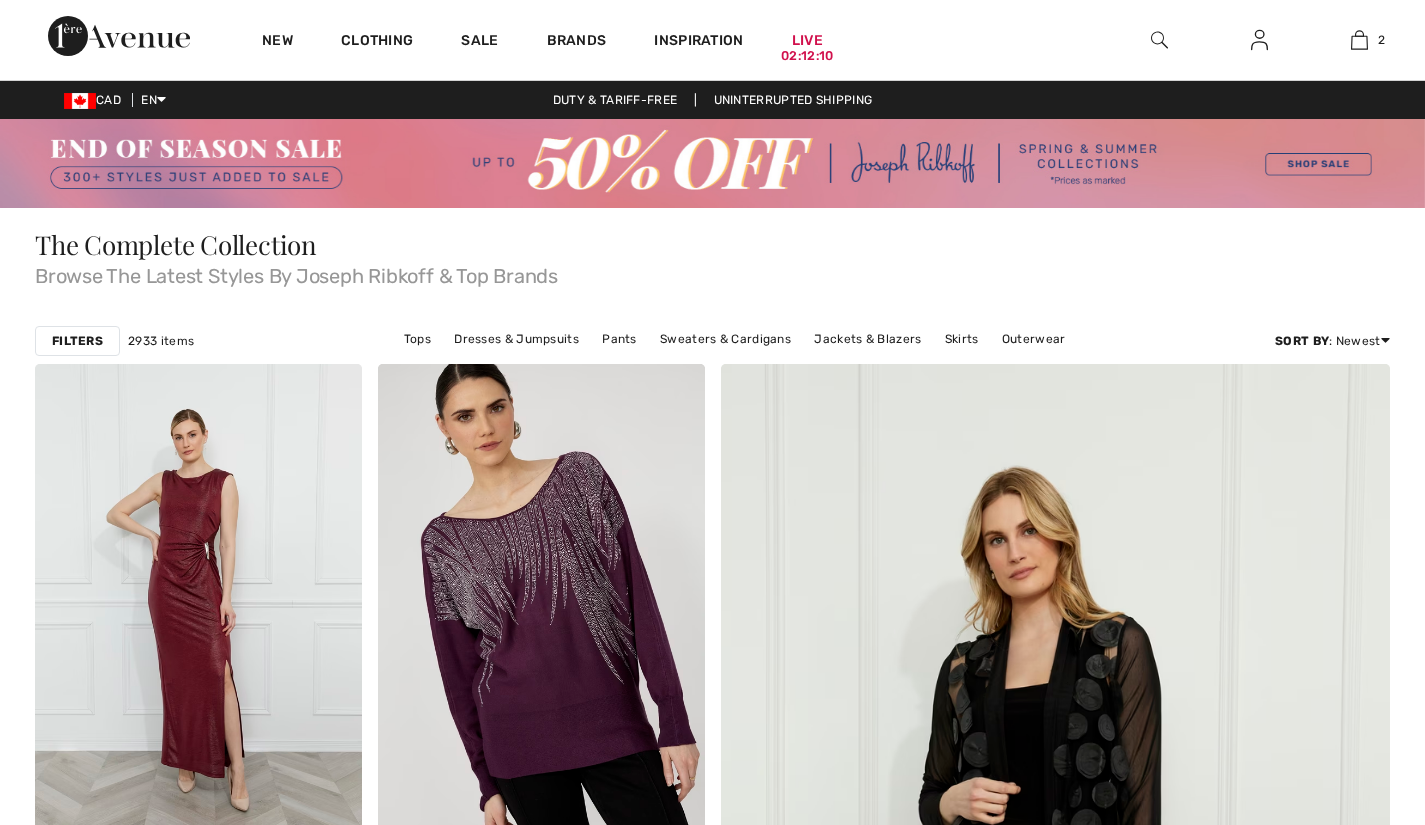 scroll, scrollTop: 0, scrollLeft: 0, axis: both 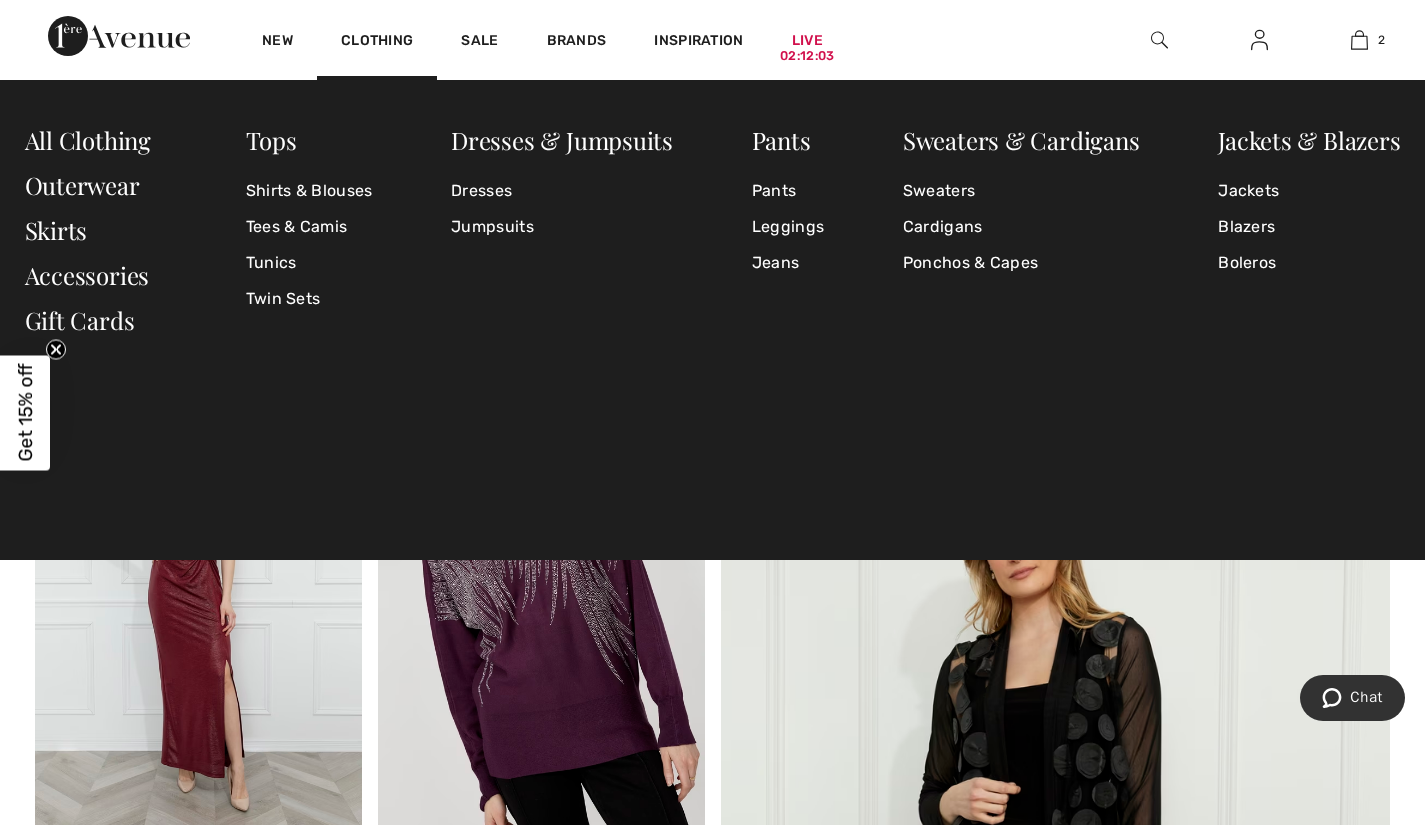 click on "Tops
Shirts & Blouses
Tees & Camis
Tunics
Twin Sets
Dresses & Jumpsuits
Dresses
Jumpsuits
Pants
Pants
Leggings
Jeans
Sweaters & Cardigans
Sweaters
Cardigans
Ponchos & Capes
Jackets & Blazers
Jackets
Blazers
Boleros
All Clothing
Outerwear
Skirts
Accessories
Gift Cards" at bounding box center [712, 320] 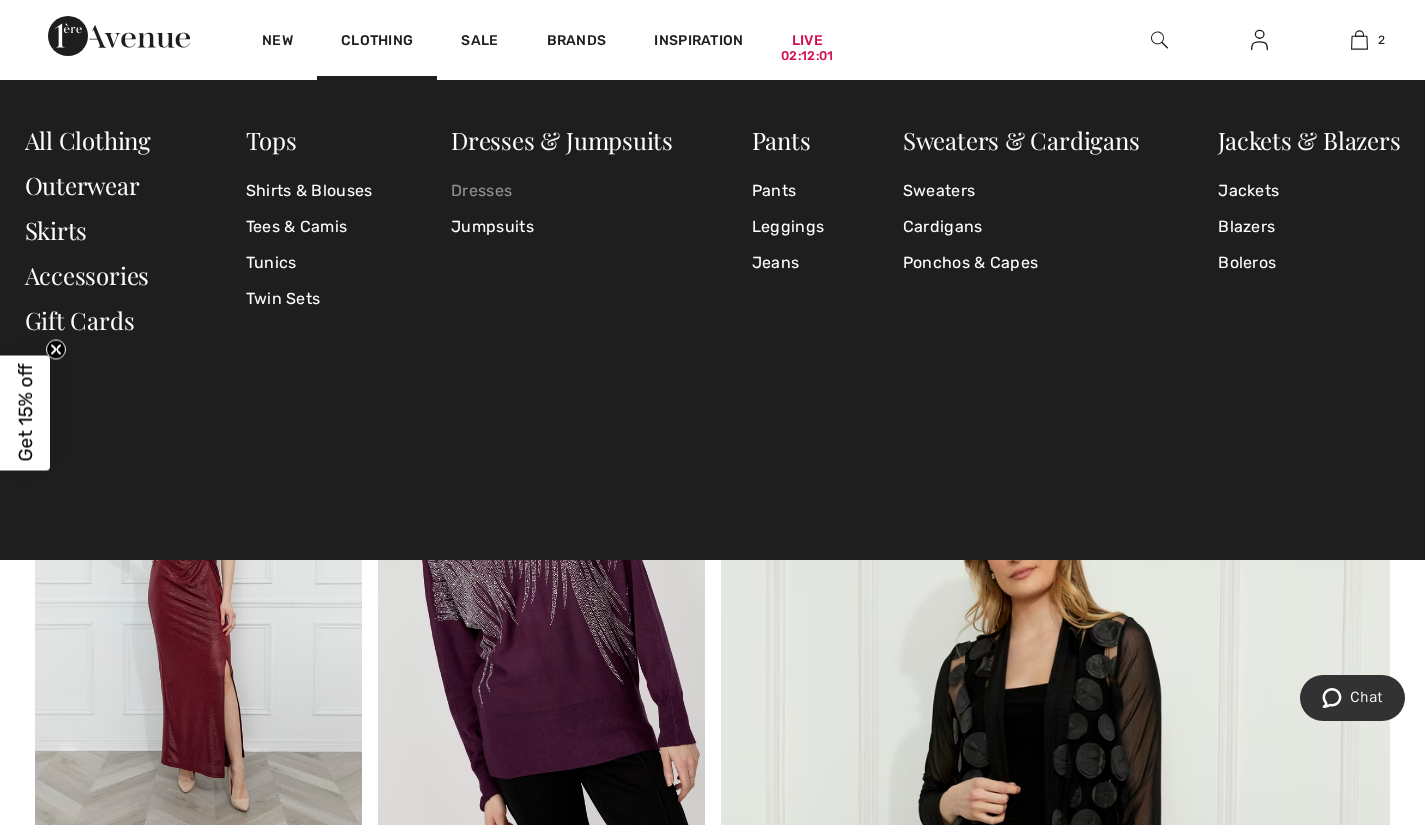 click on "Dresses" at bounding box center (562, 191) 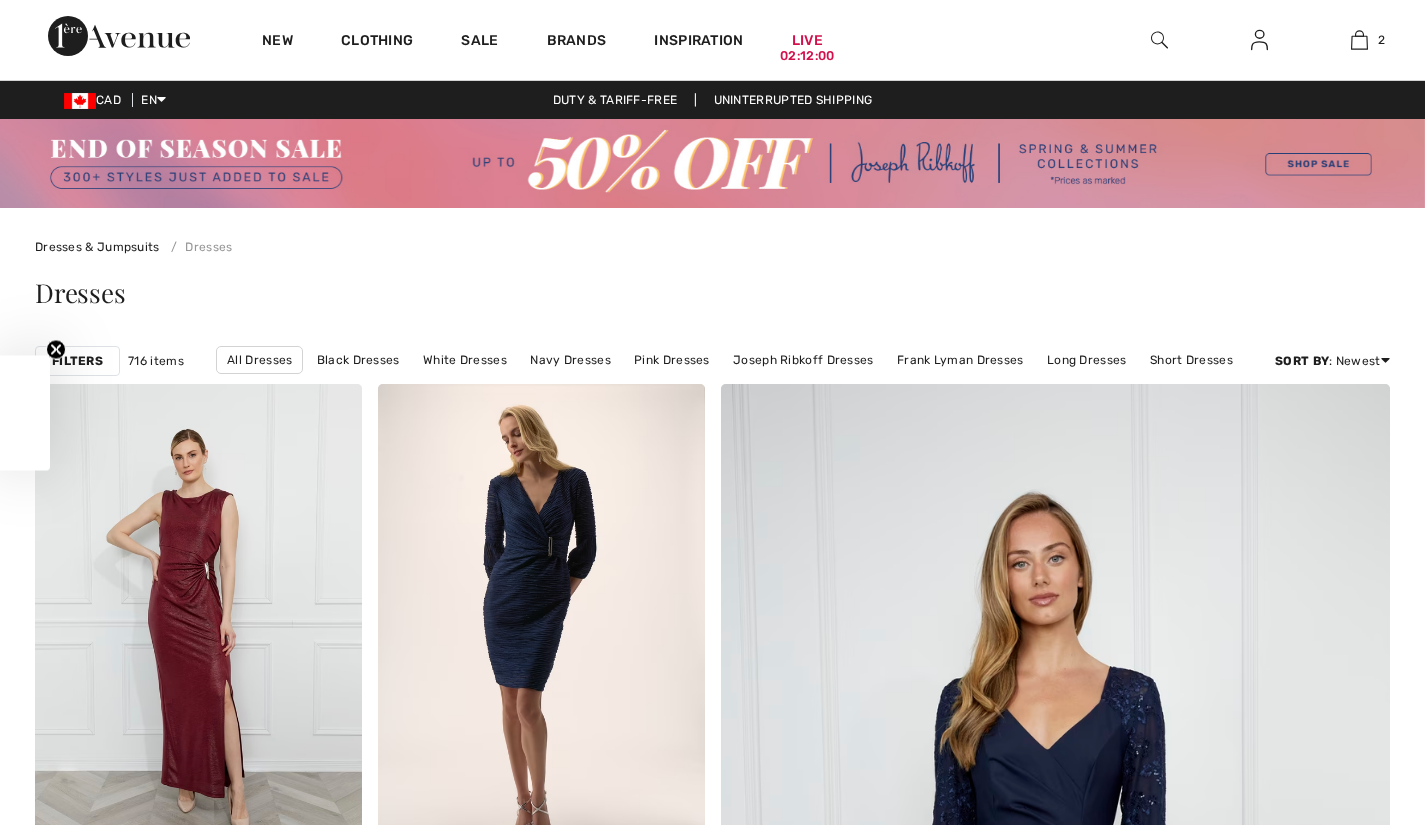 scroll, scrollTop: 0, scrollLeft: 0, axis: both 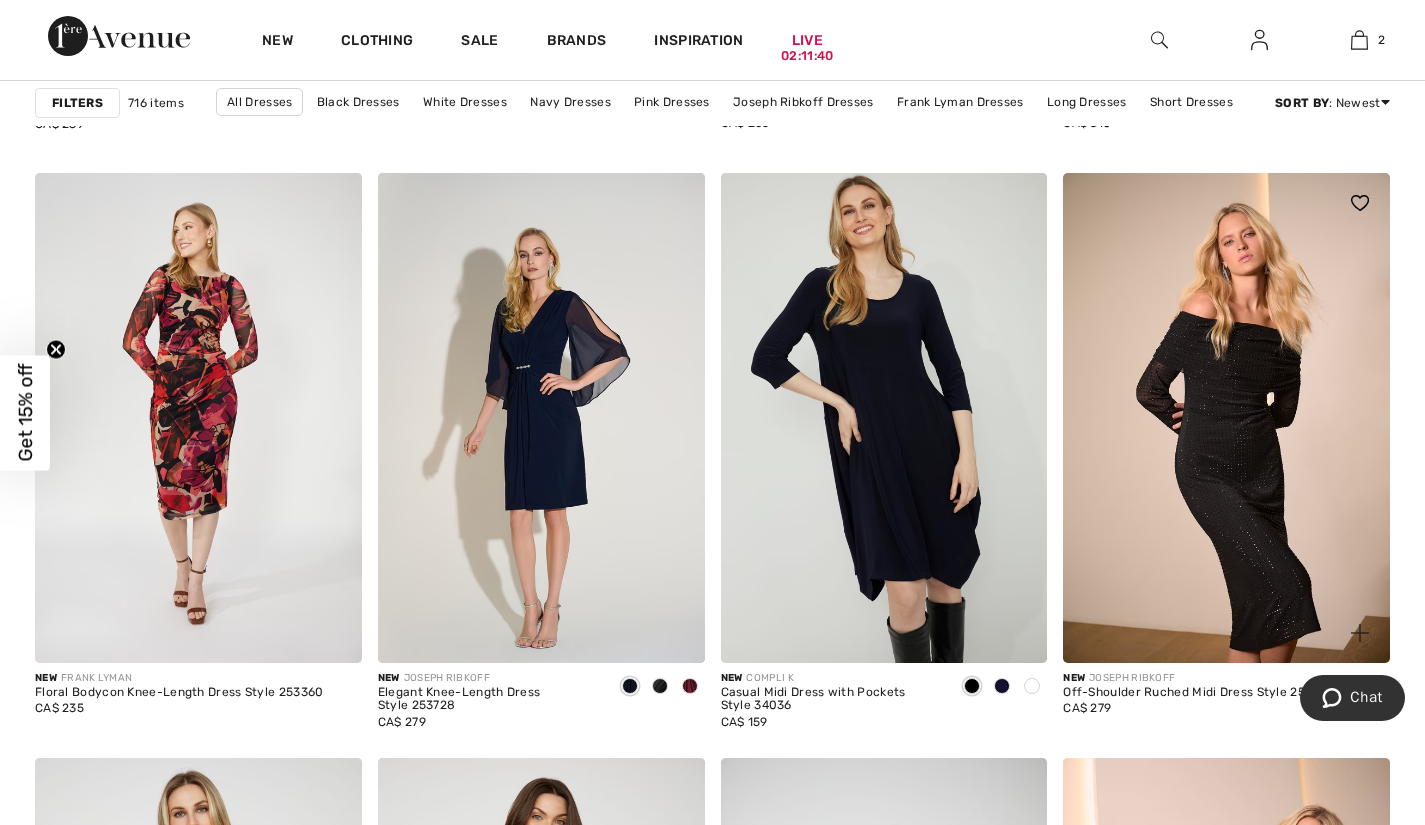 click at bounding box center [1226, 418] 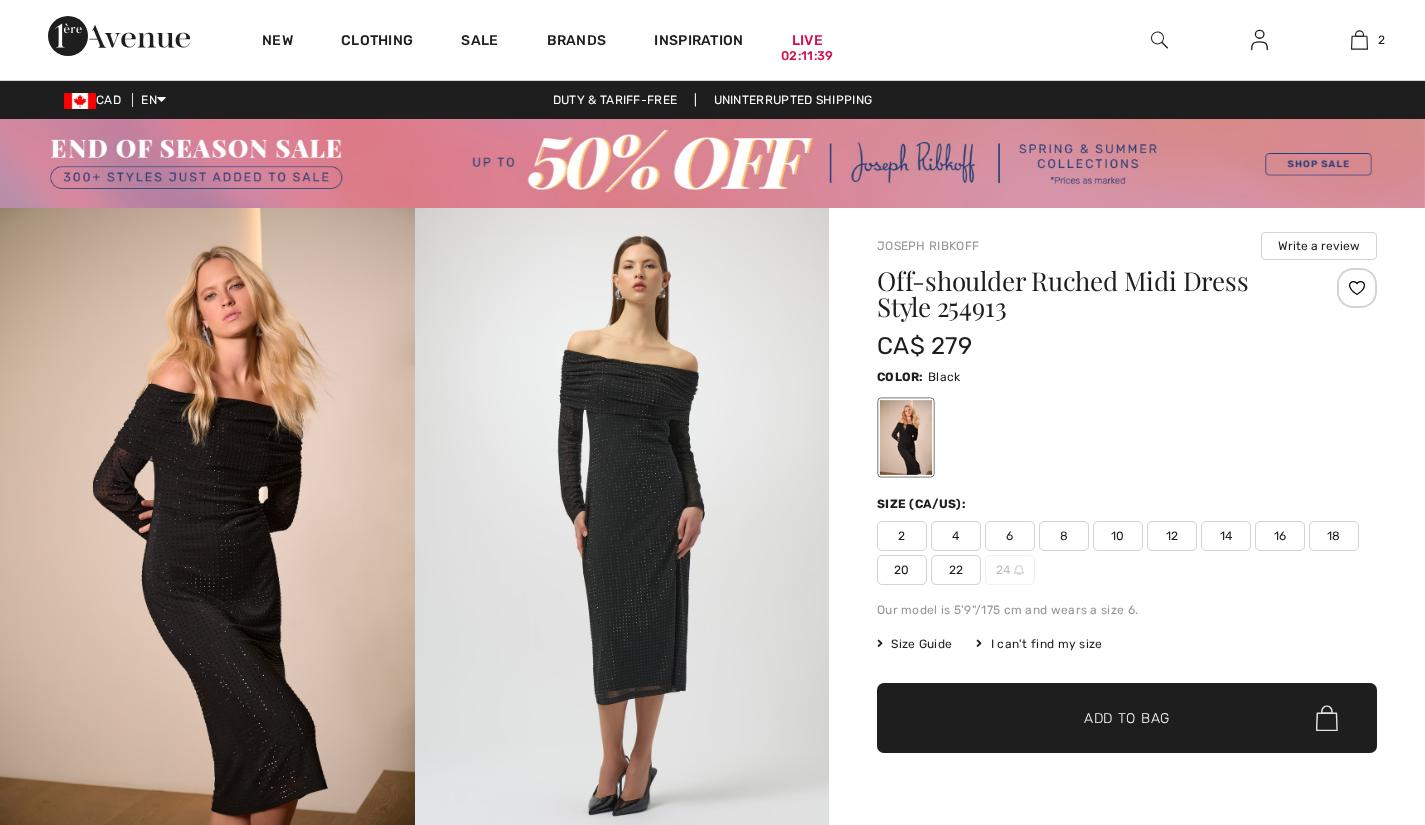 scroll, scrollTop: 0, scrollLeft: 0, axis: both 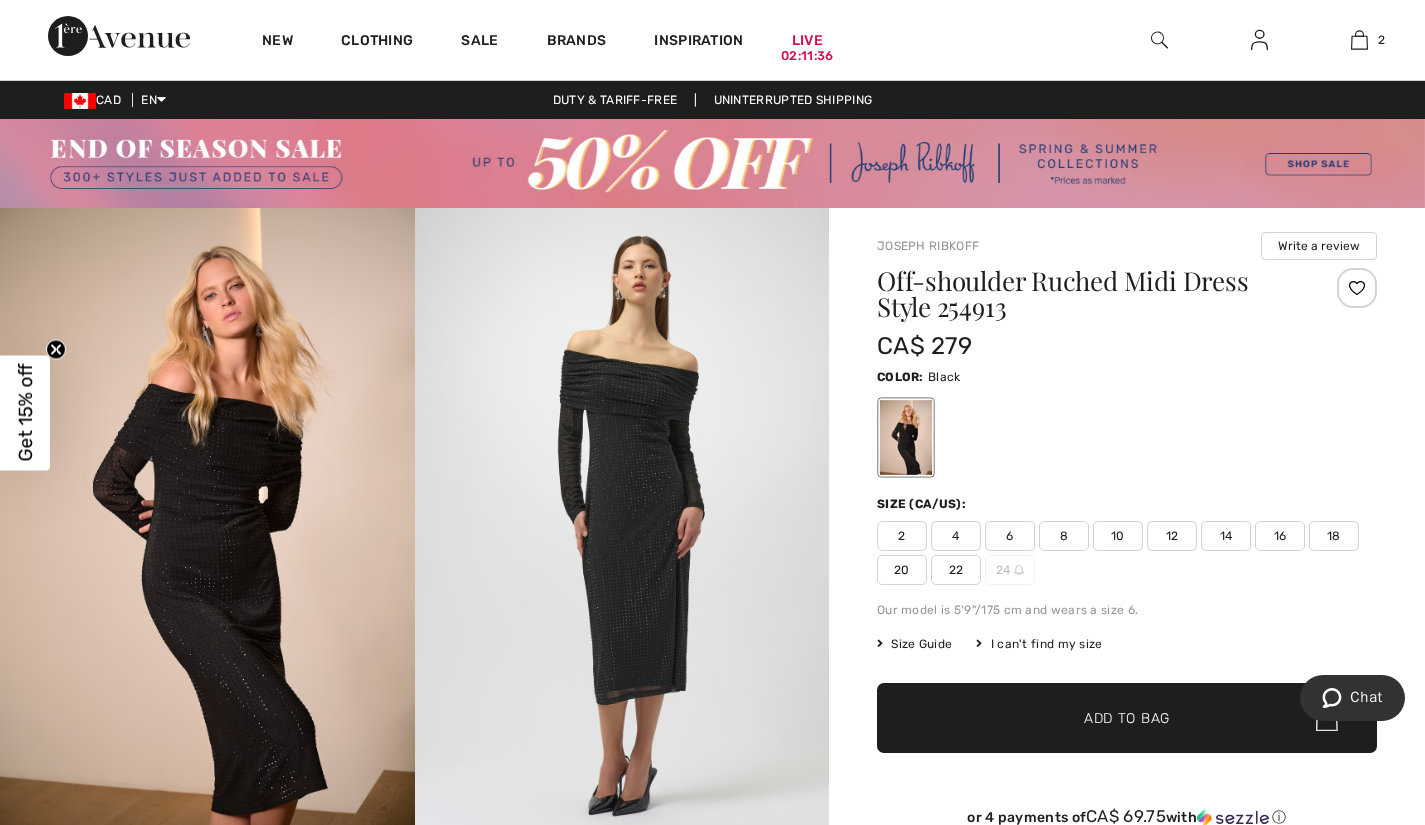 click on "Size Guide
I can't find my size
Select Size
CAN 2
CAN 4
CAN 6
CAN 8
CAN 10
CAN 12
CAN 14
CAN 16
CAN 18
CAN 20
CAN 22
CAN 24 - Sold Out" at bounding box center (1127, 644) 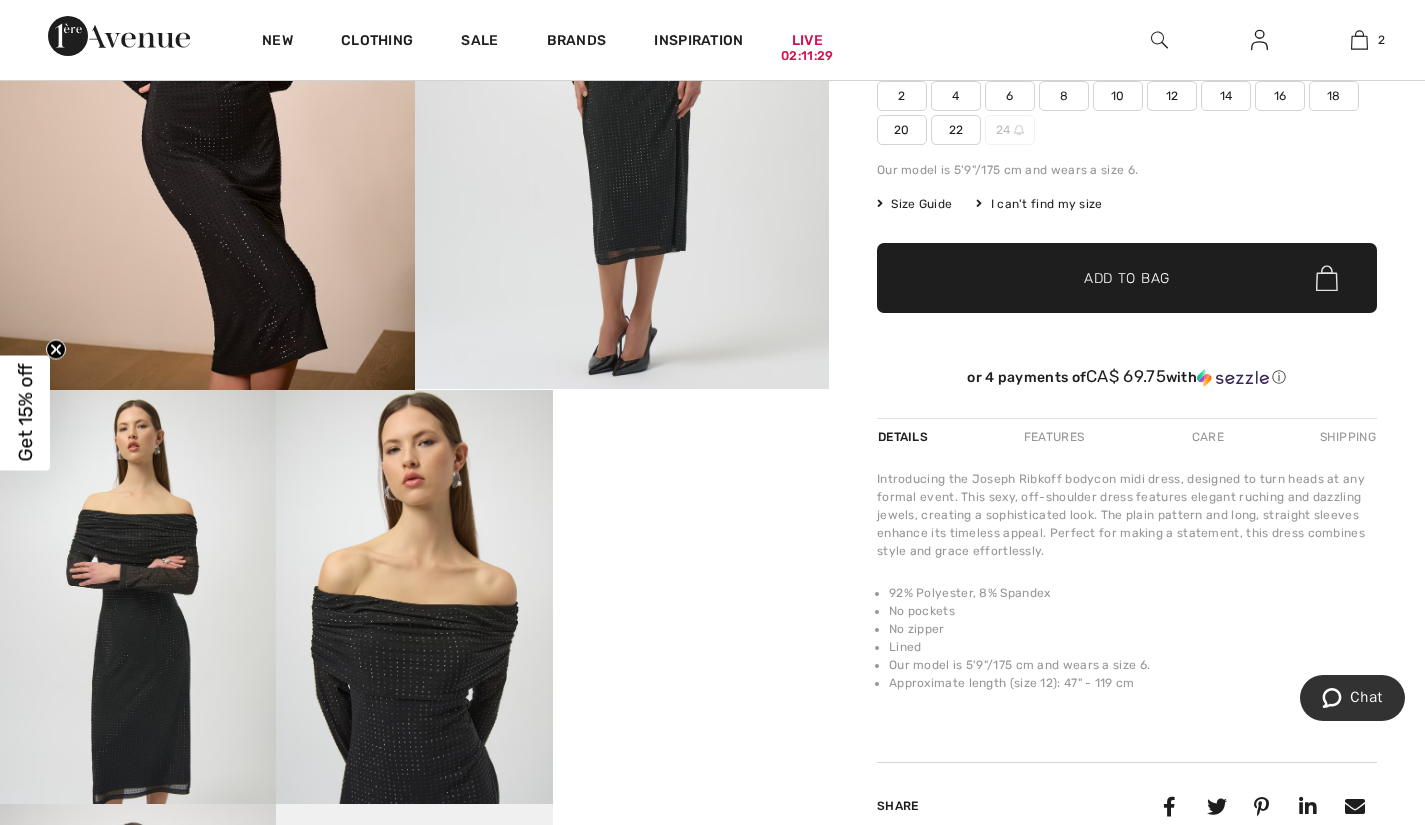scroll, scrollTop: 0, scrollLeft: 0, axis: both 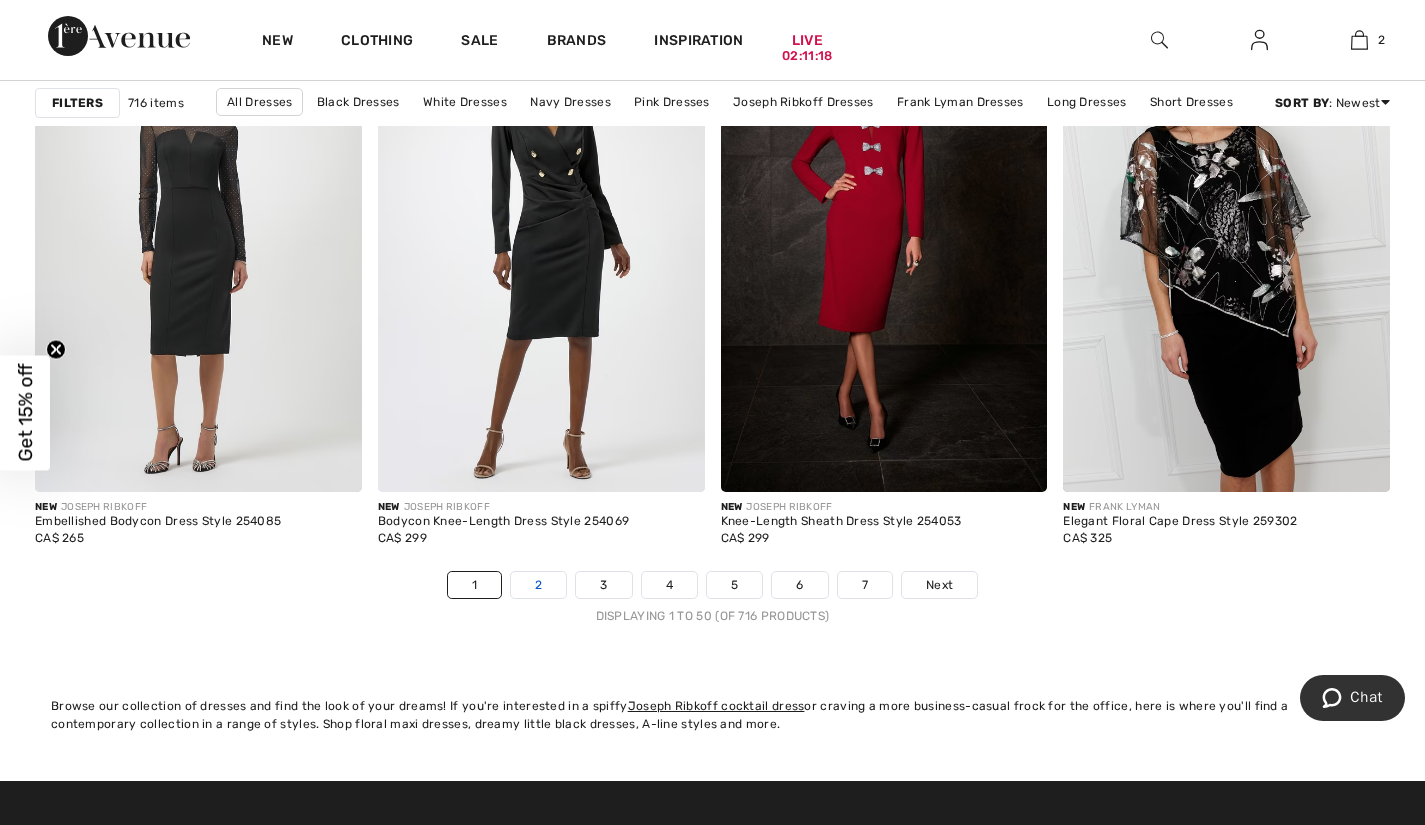 click on "2" at bounding box center (538, 585) 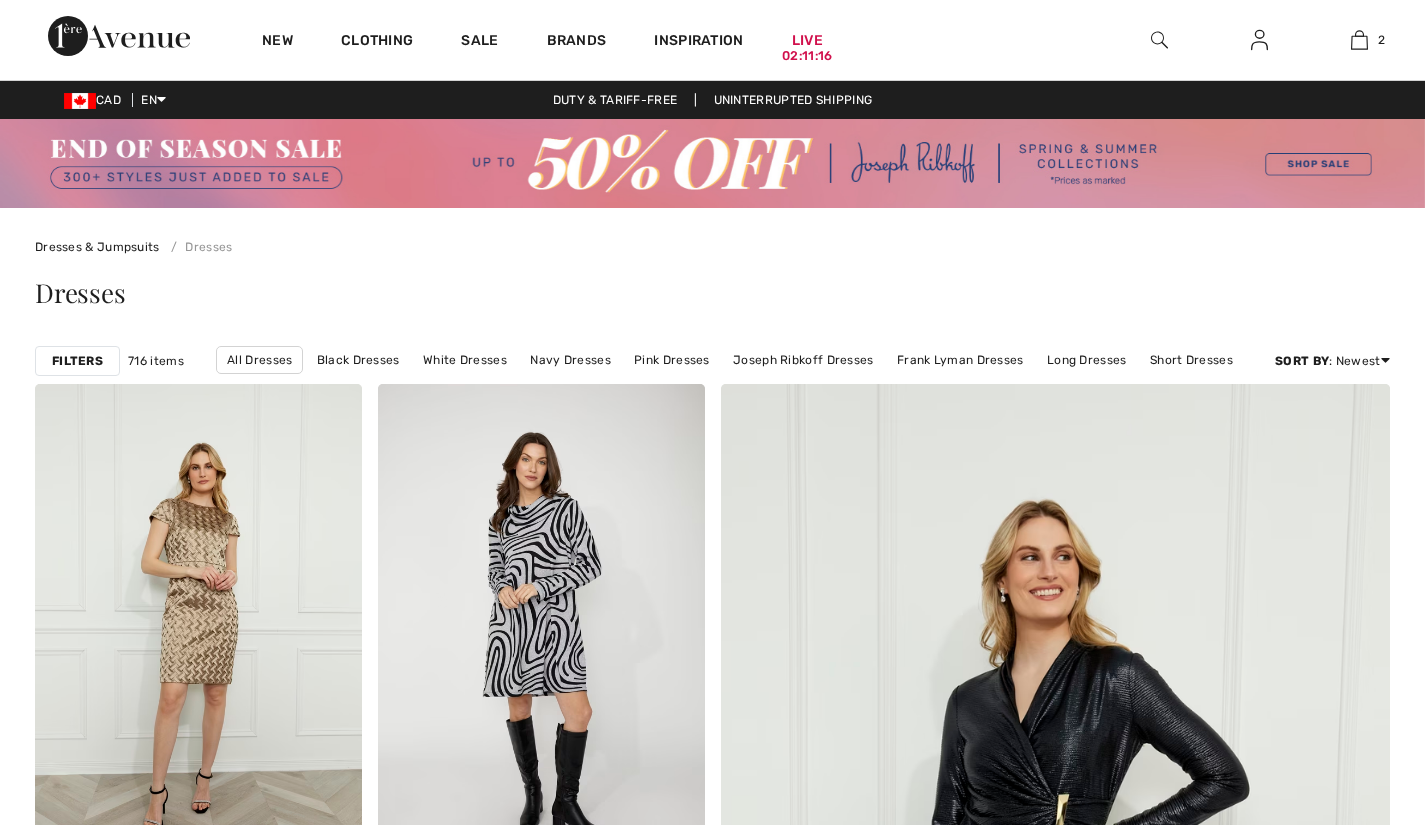 scroll, scrollTop: 0, scrollLeft: 0, axis: both 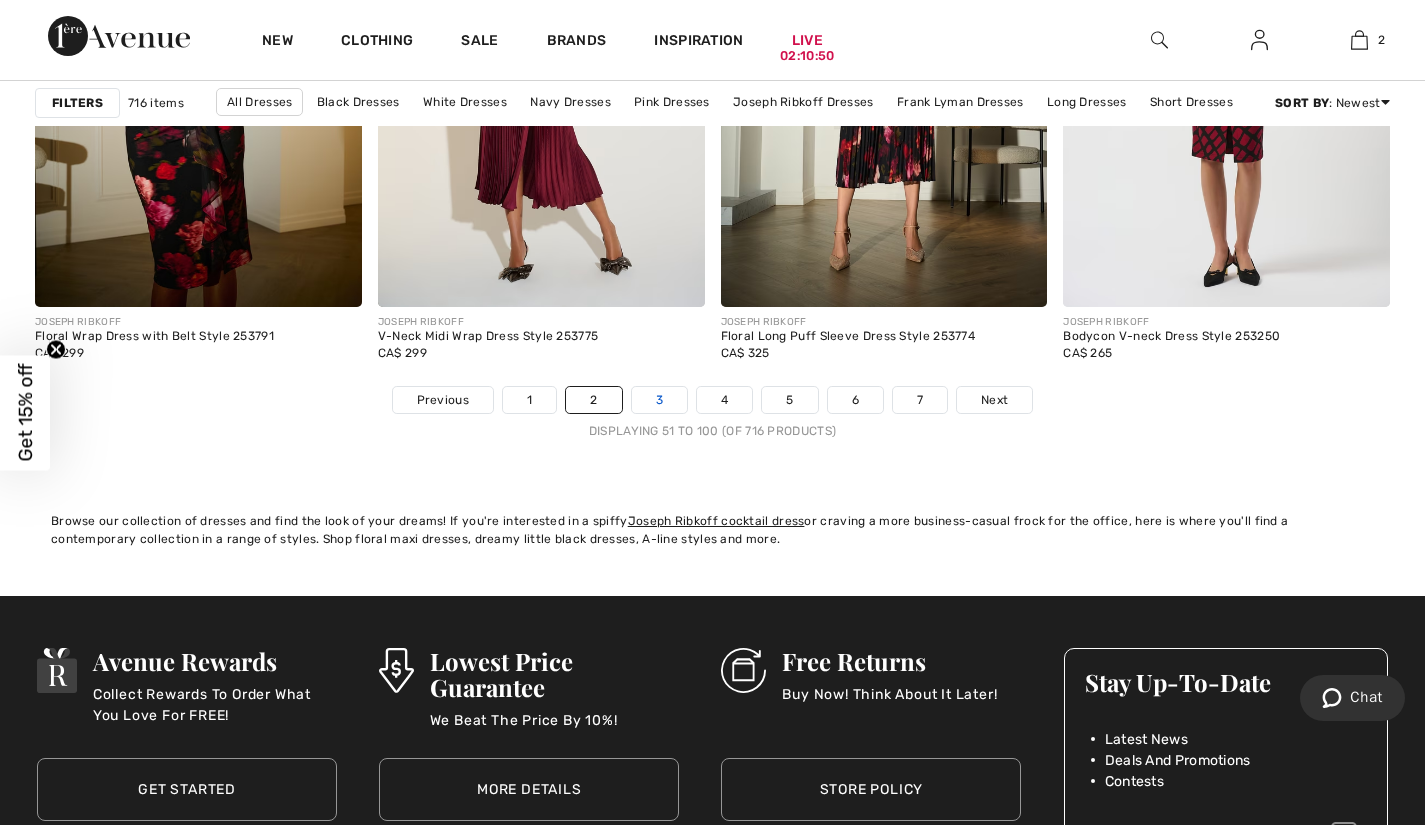 click on "3" at bounding box center [659, 400] 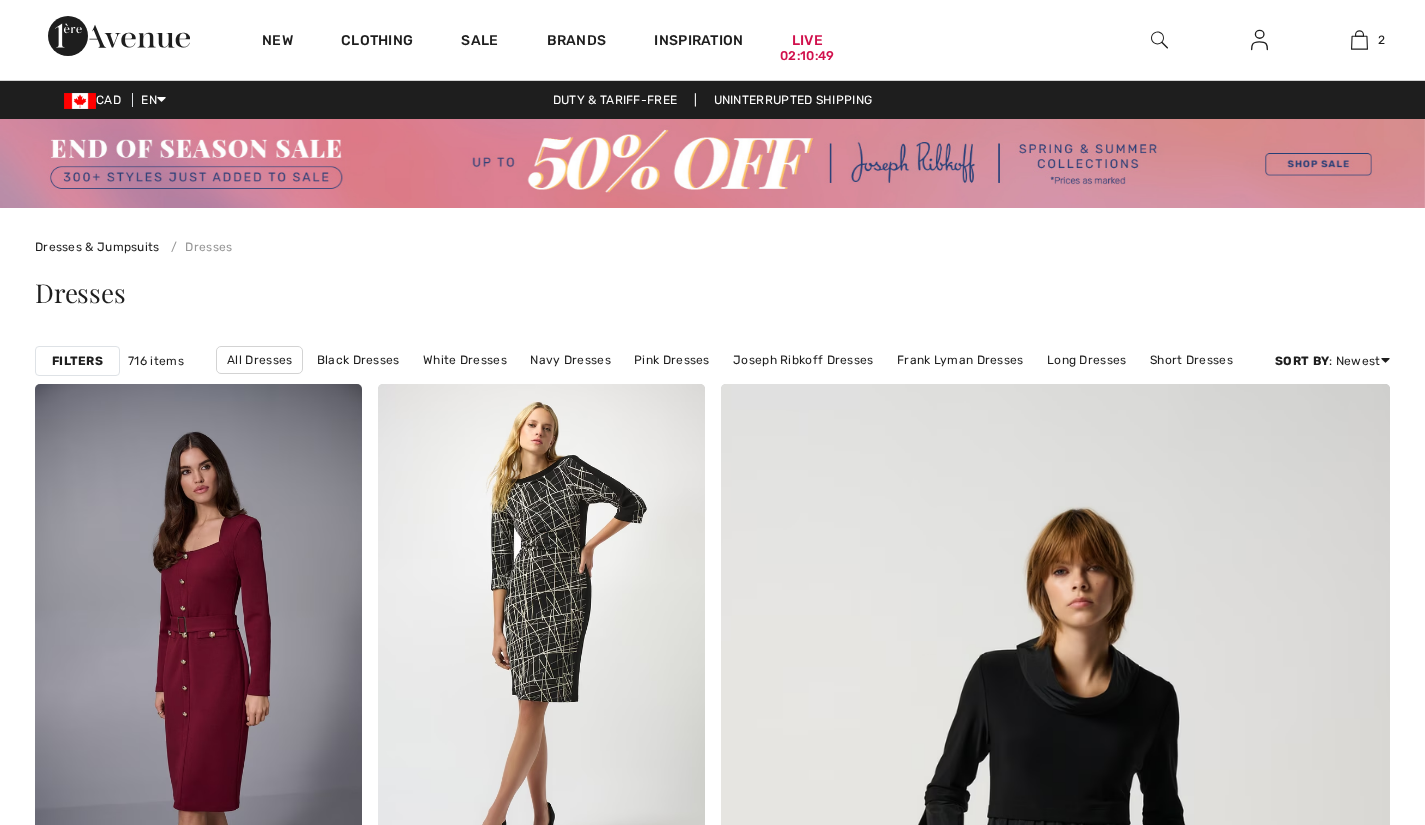 scroll, scrollTop: 0, scrollLeft: 0, axis: both 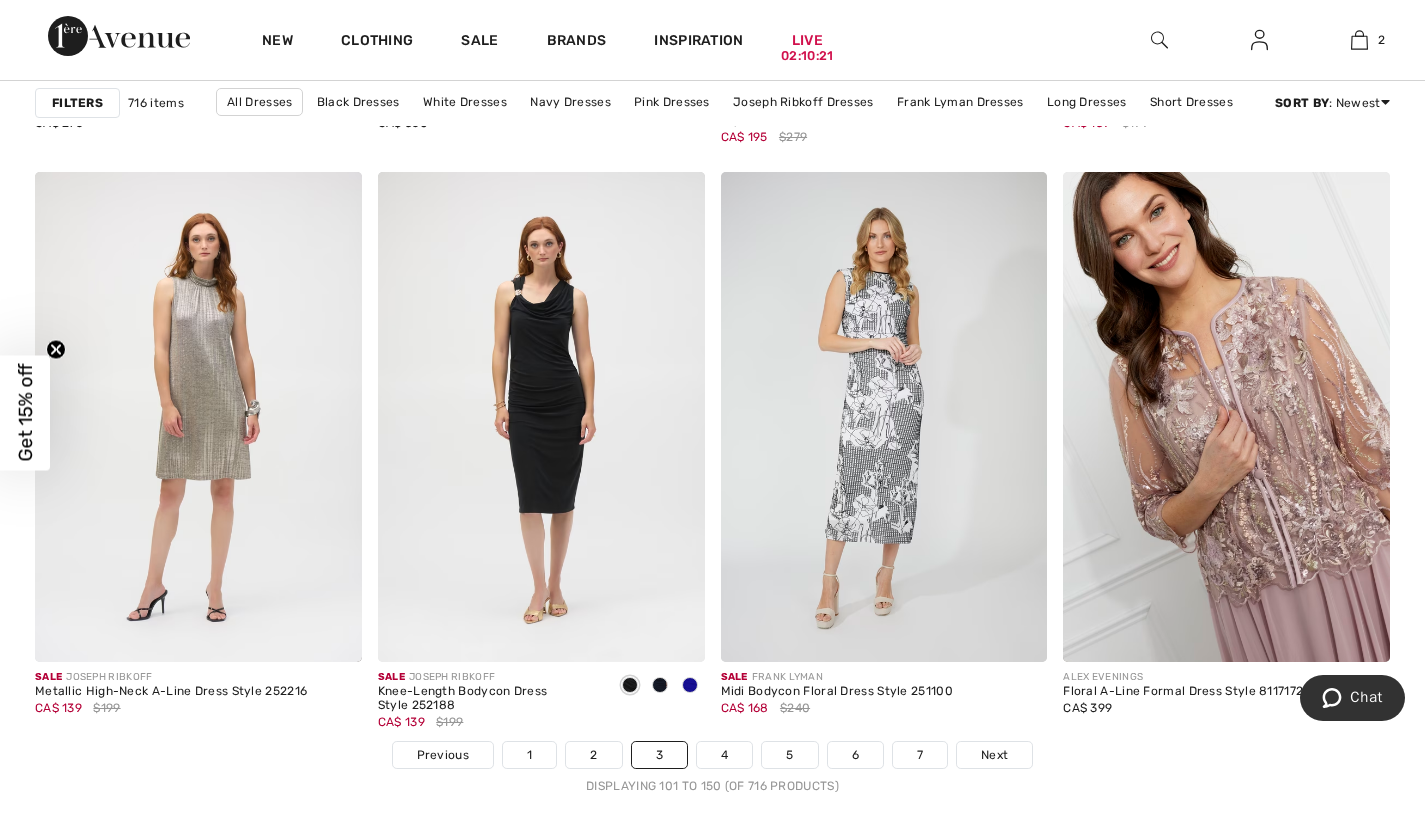 click on "Chat" at bounding box center (1352, 698) 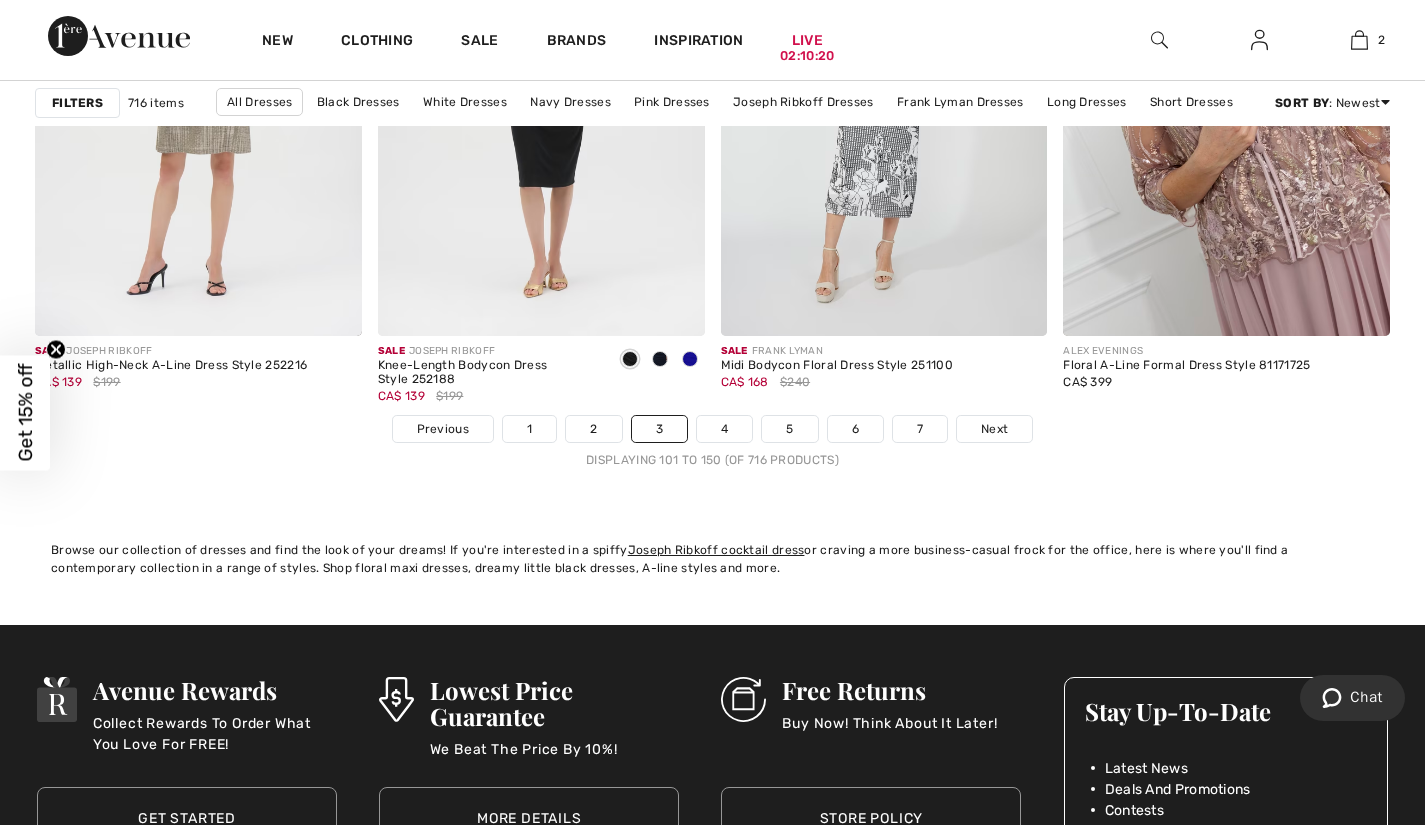 scroll, scrollTop: 8931, scrollLeft: 0, axis: vertical 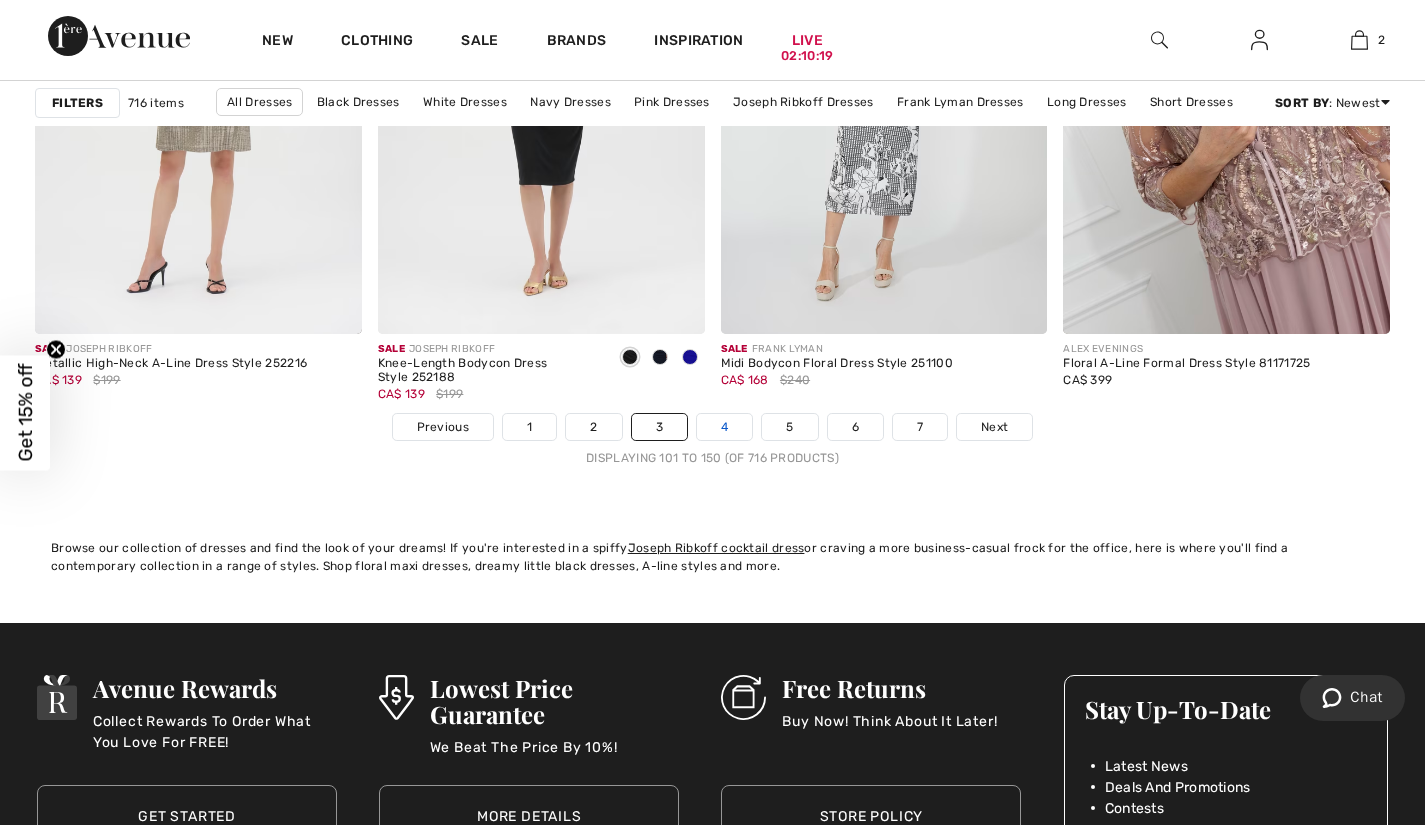 click on "4" at bounding box center (724, 427) 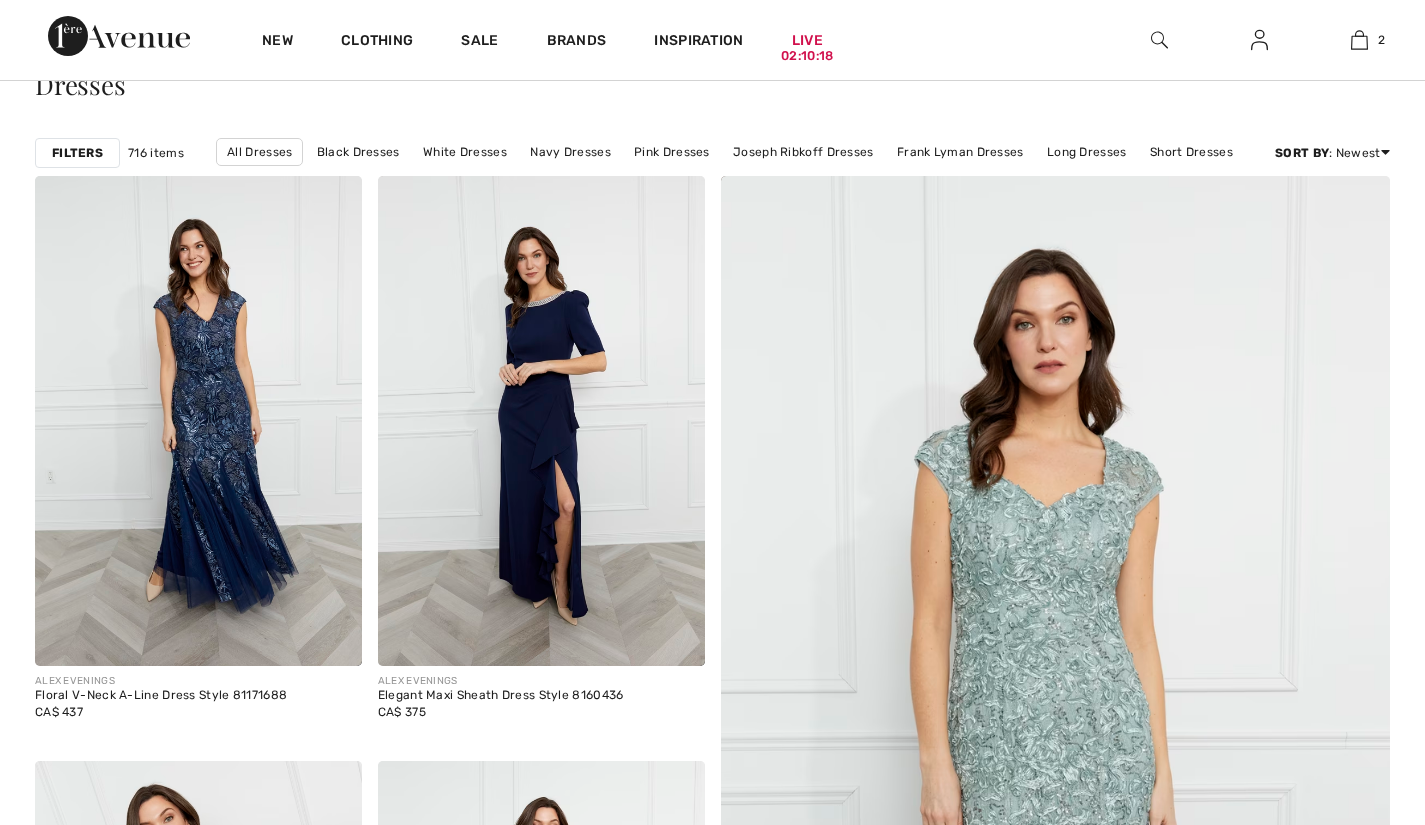 scroll, scrollTop: 0, scrollLeft: 0, axis: both 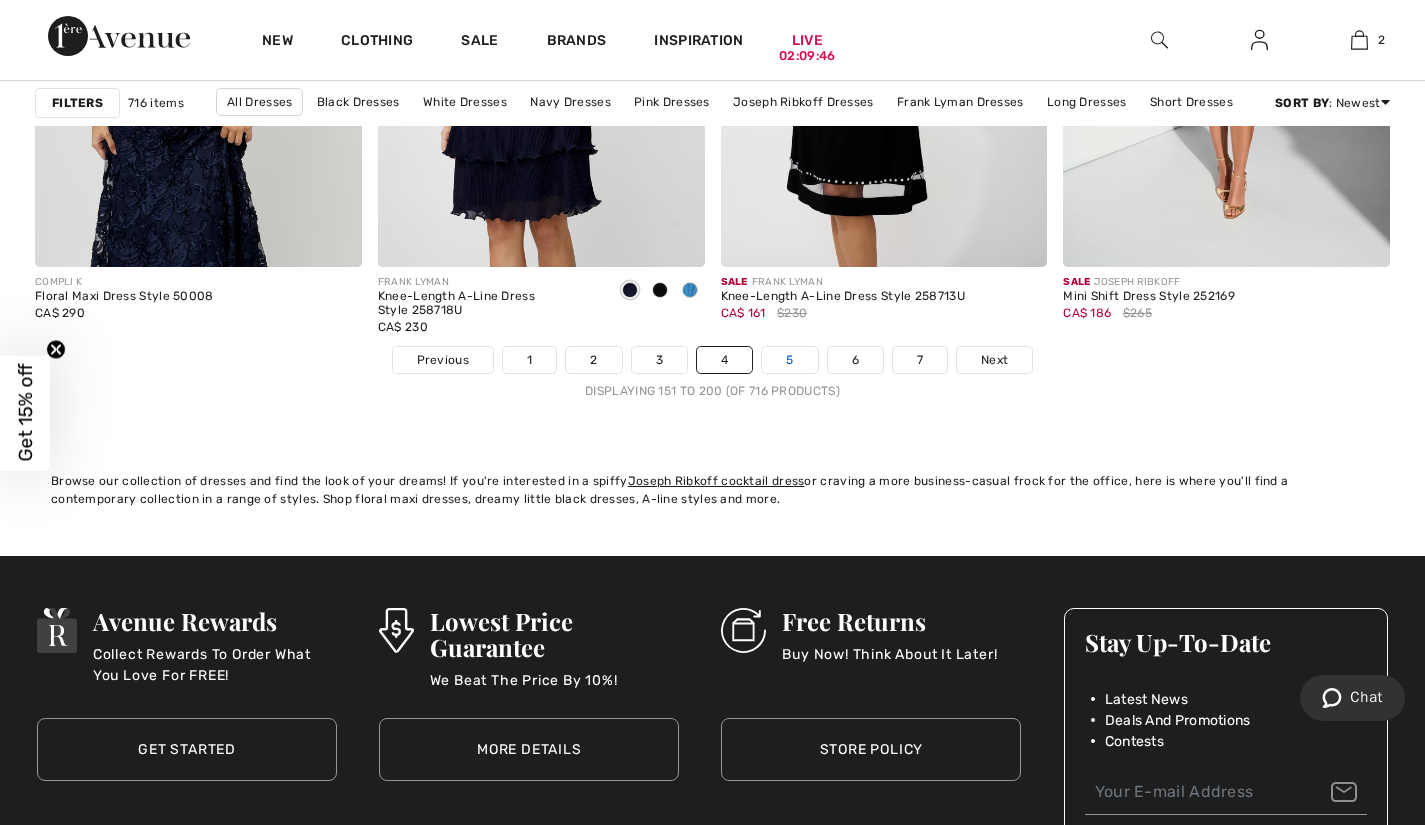 click on "5" at bounding box center [789, 360] 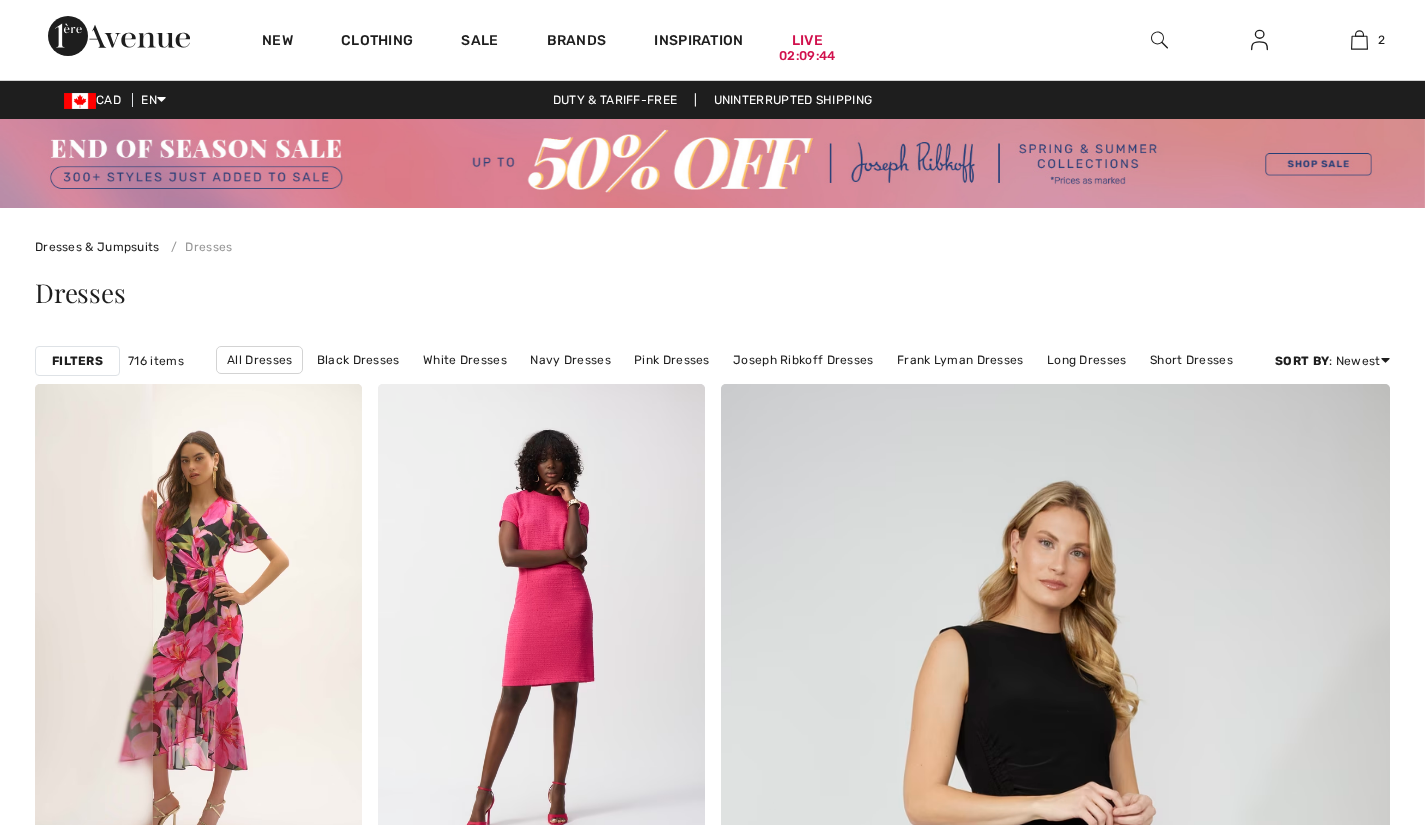 scroll, scrollTop: 0, scrollLeft: 0, axis: both 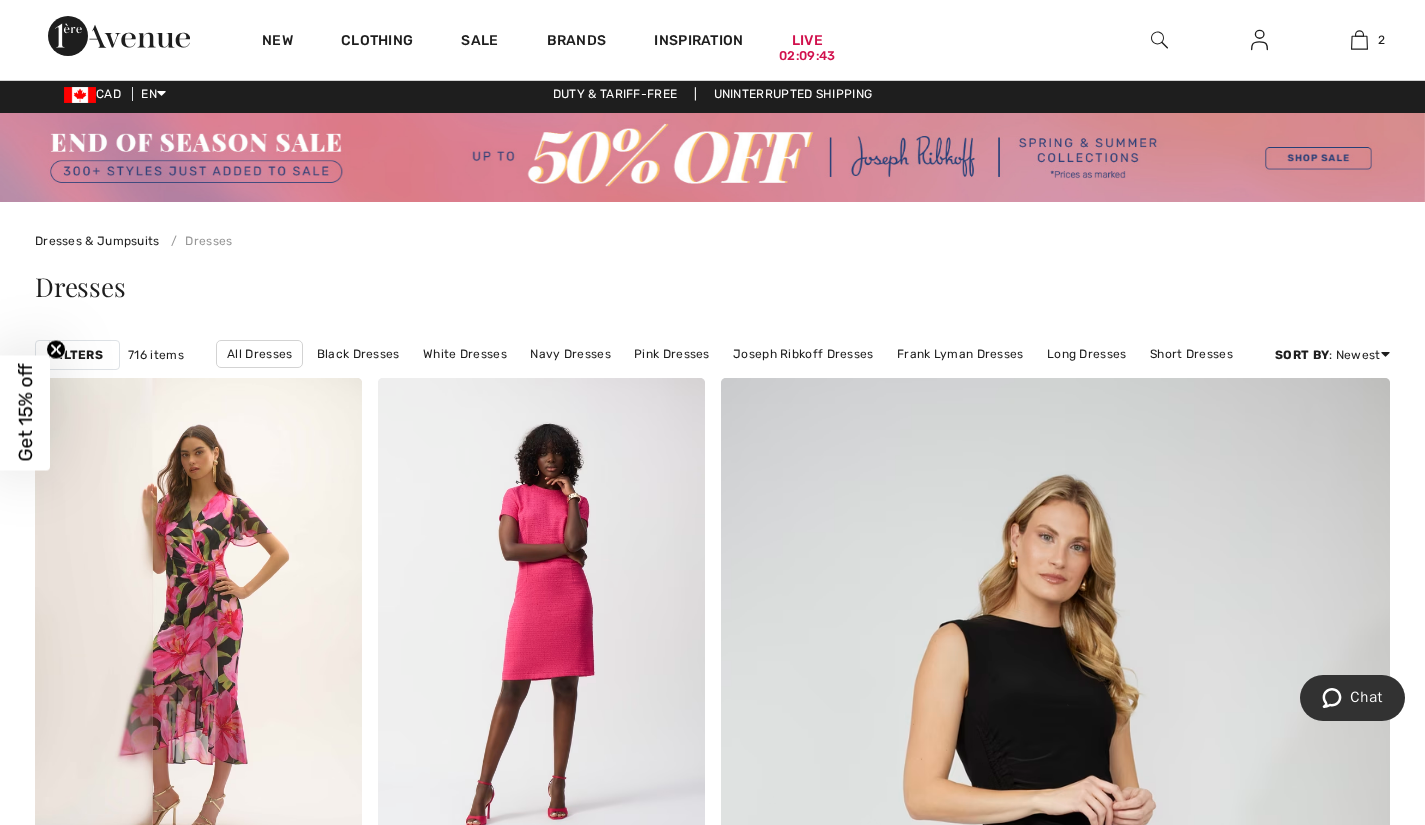 click 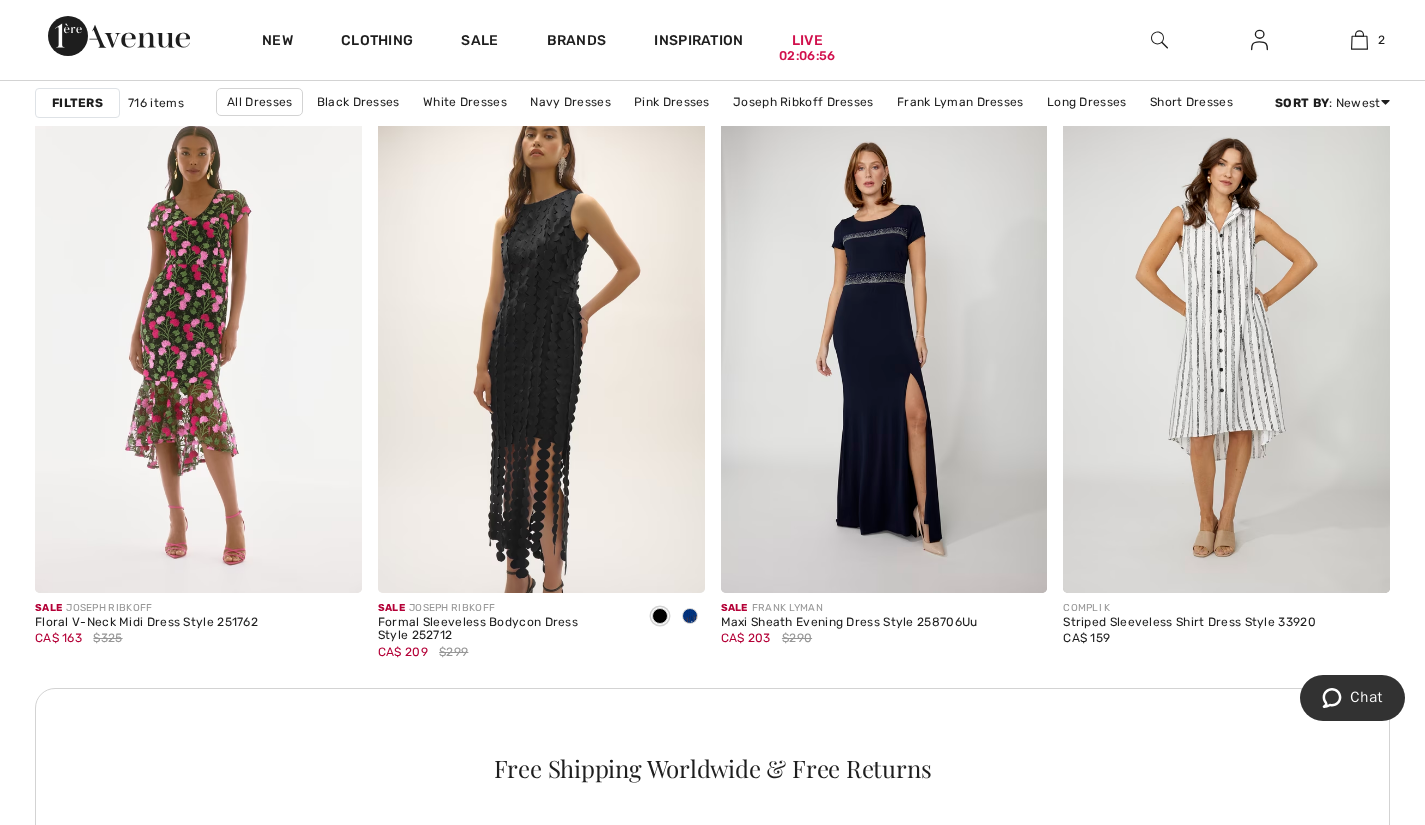 scroll, scrollTop: 2039, scrollLeft: 0, axis: vertical 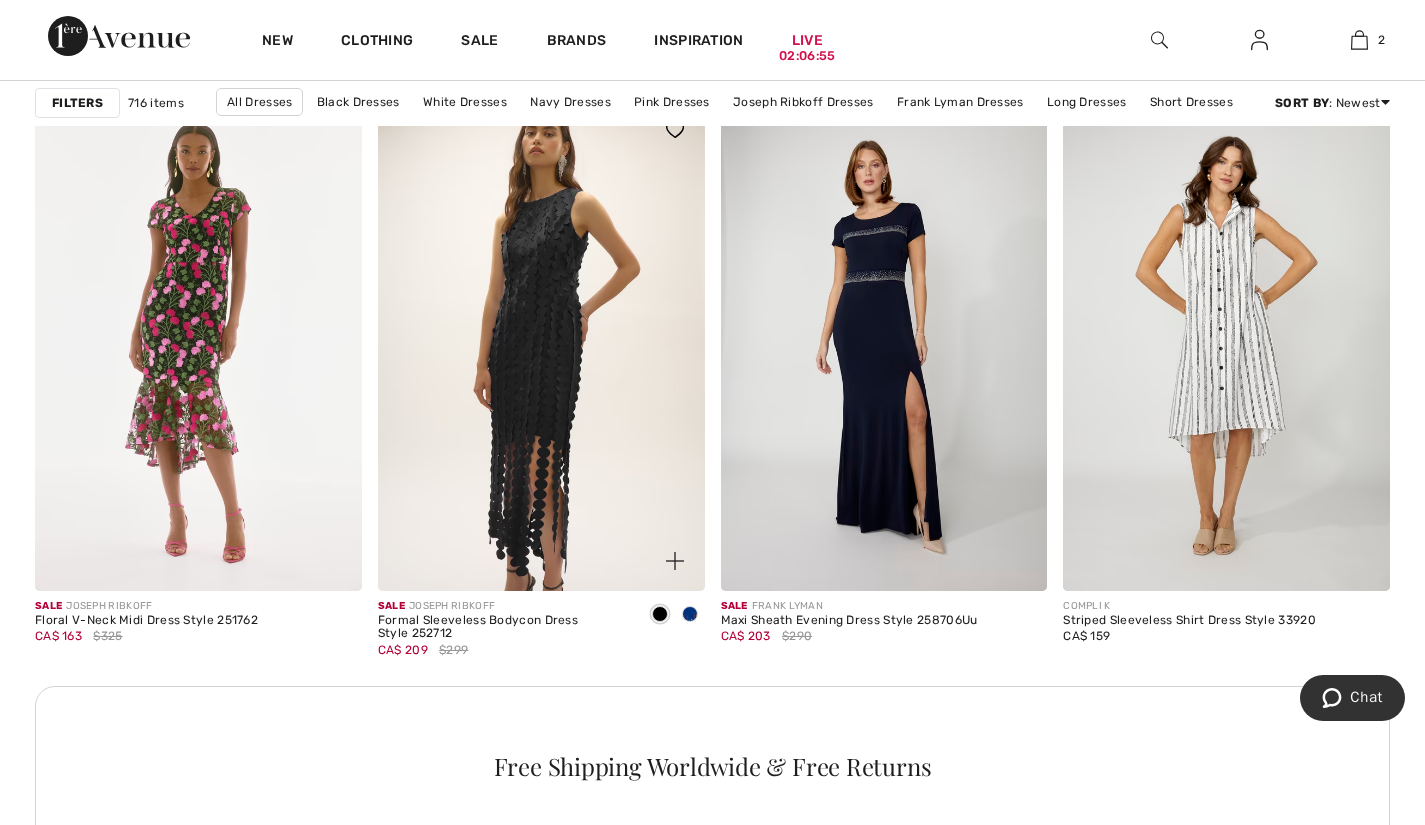 click at bounding box center (541, 345) 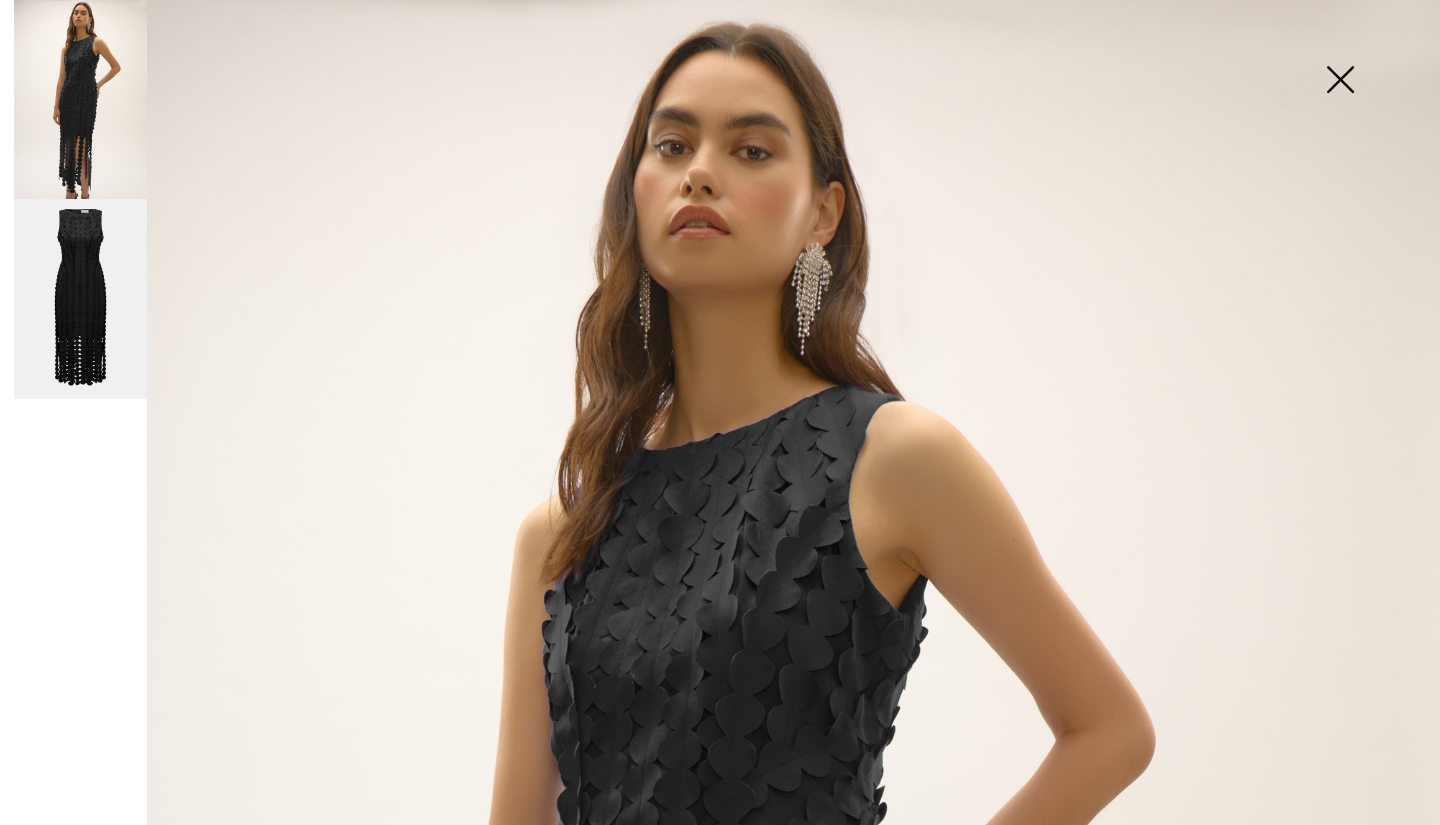 scroll, scrollTop: 0, scrollLeft: 0, axis: both 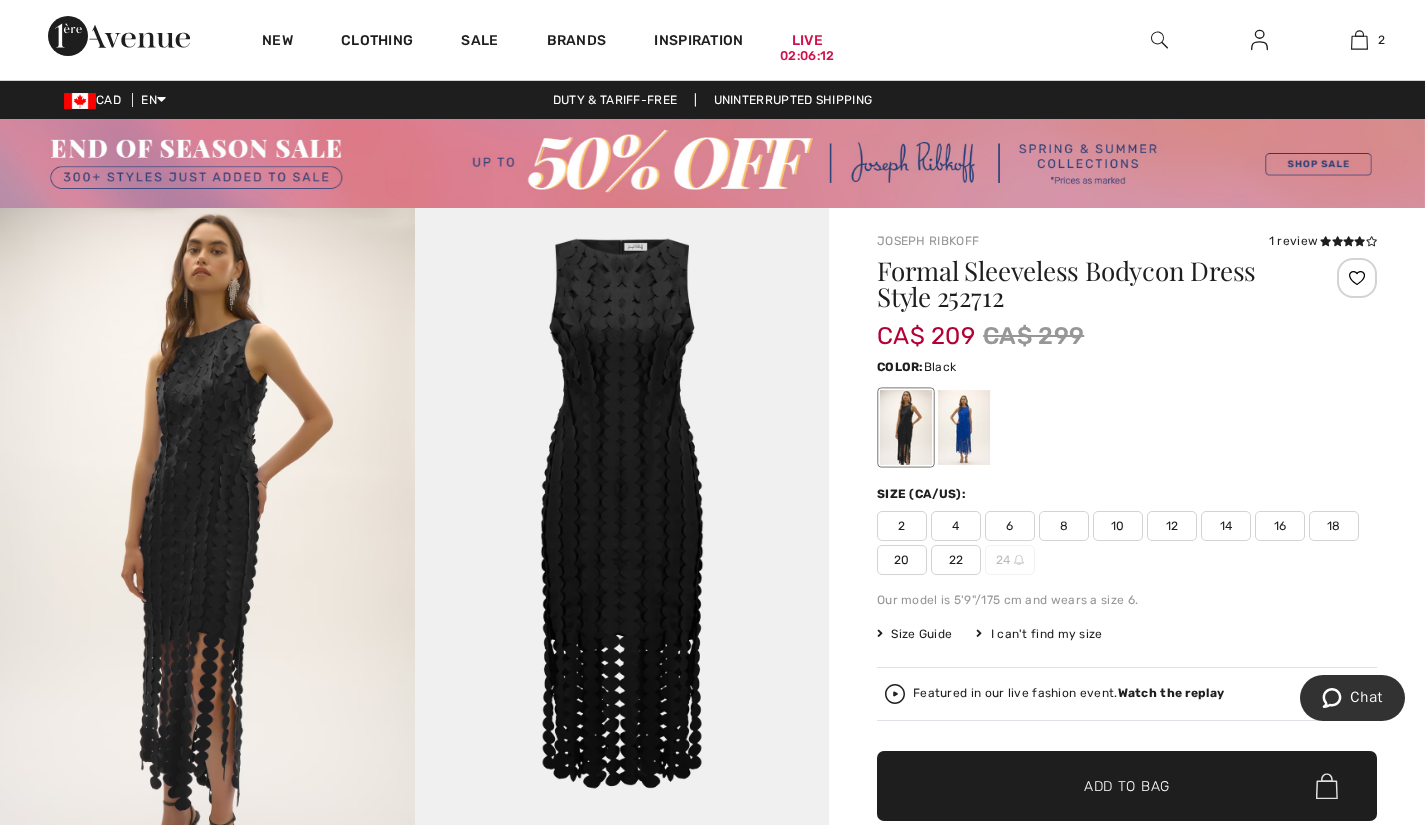 click on "Size Guide" at bounding box center (914, 634) 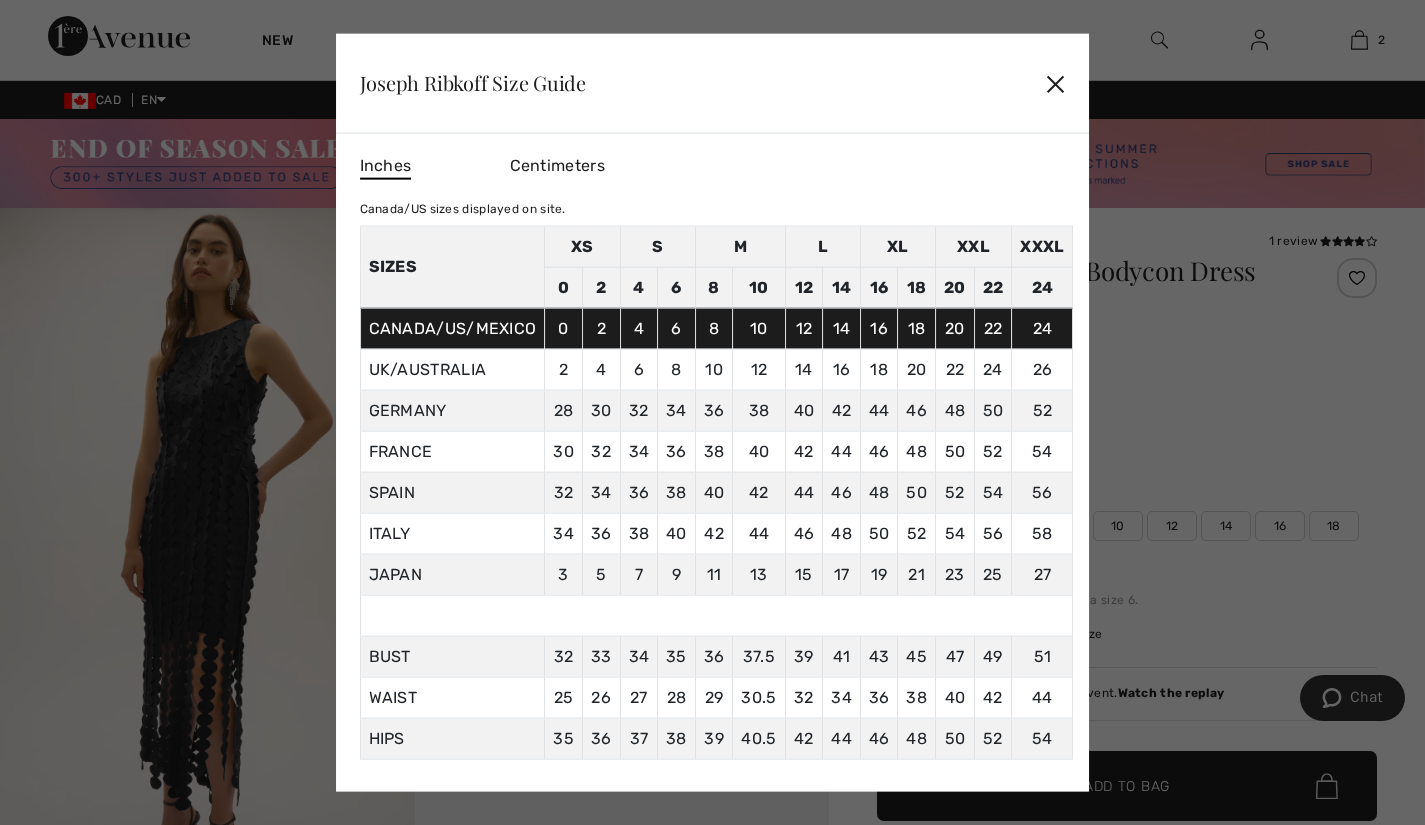 click on "✕" at bounding box center [1055, 83] 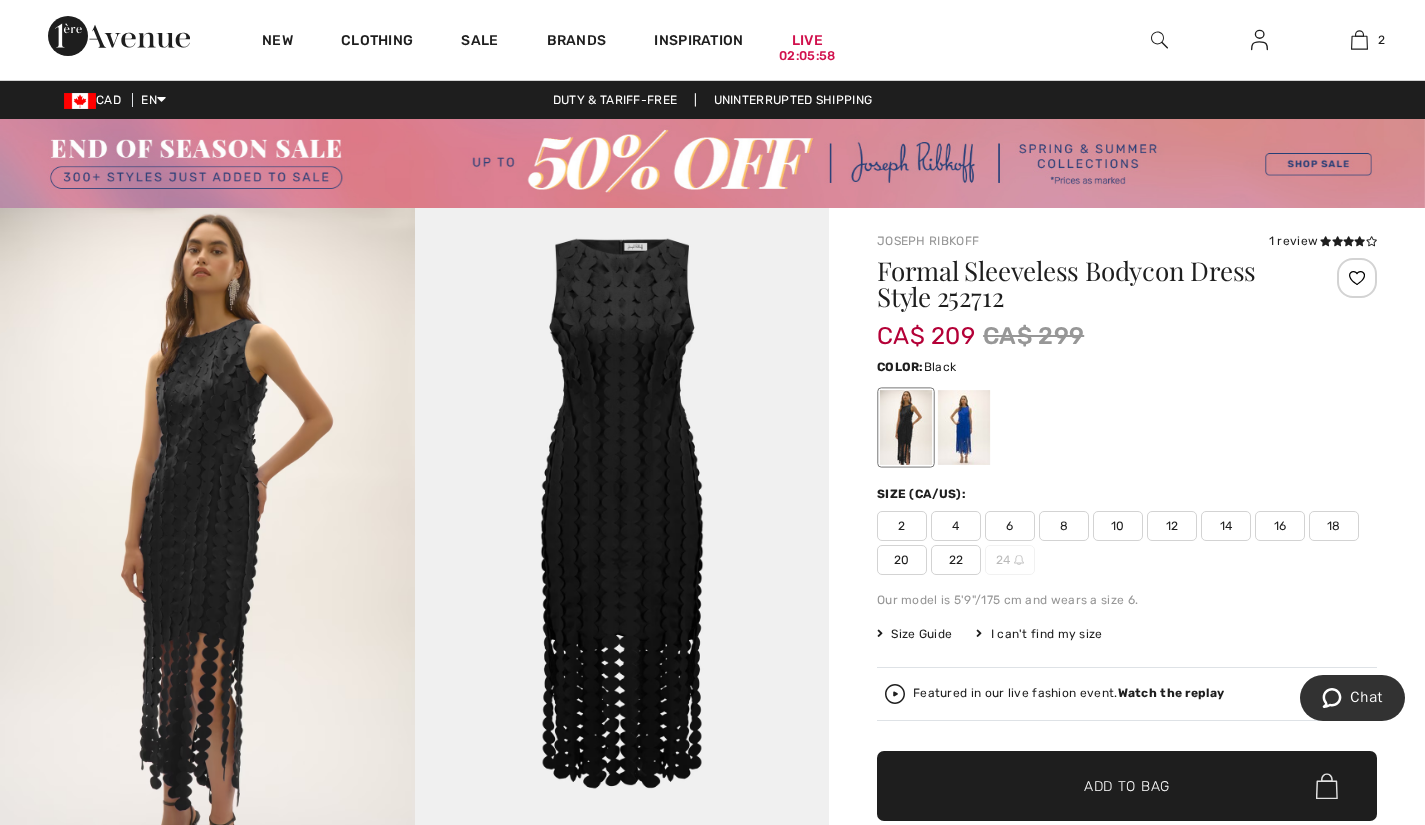 click on "6" at bounding box center [1010, 526] 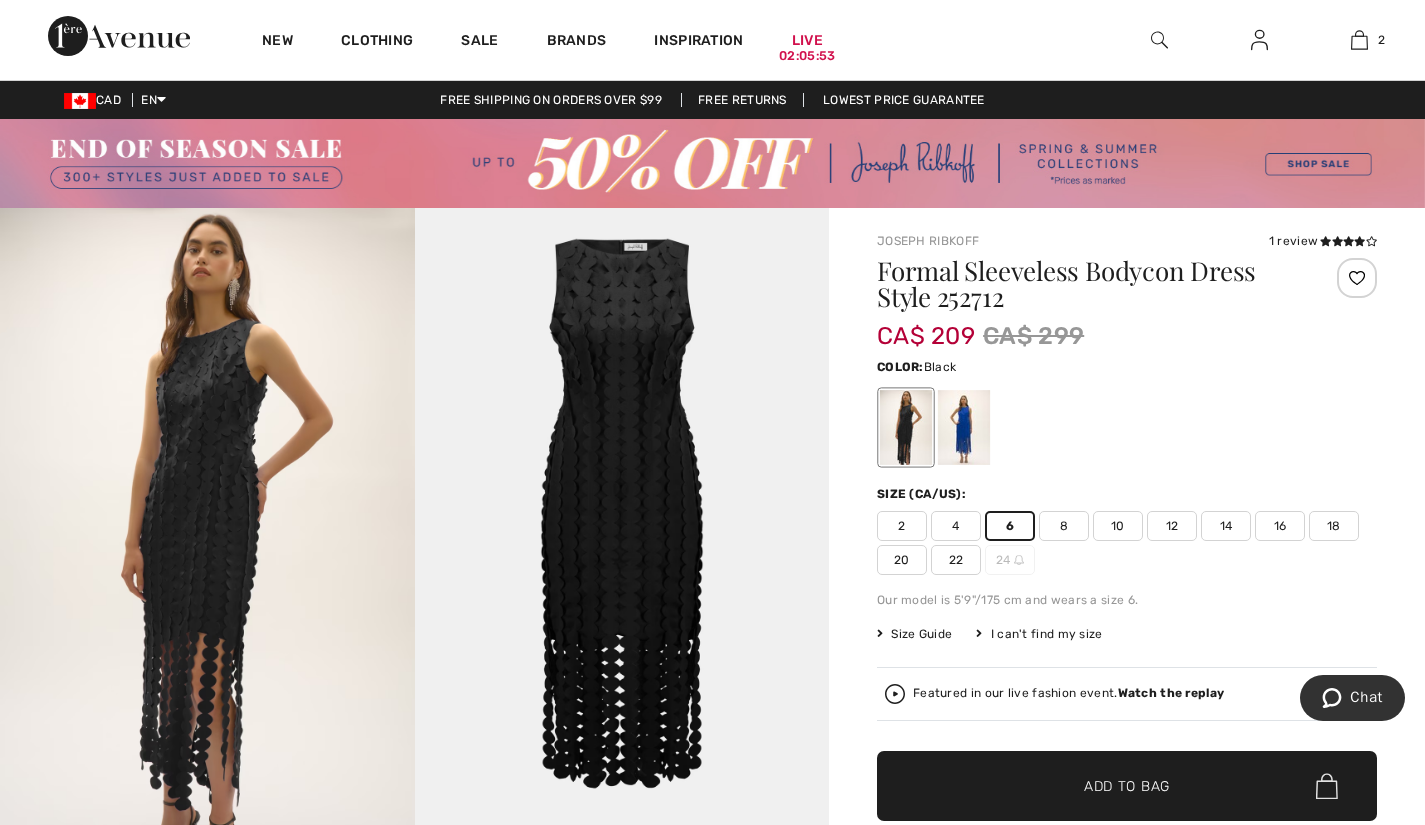 click on "Size Guide" at bounding box center (914, 634) 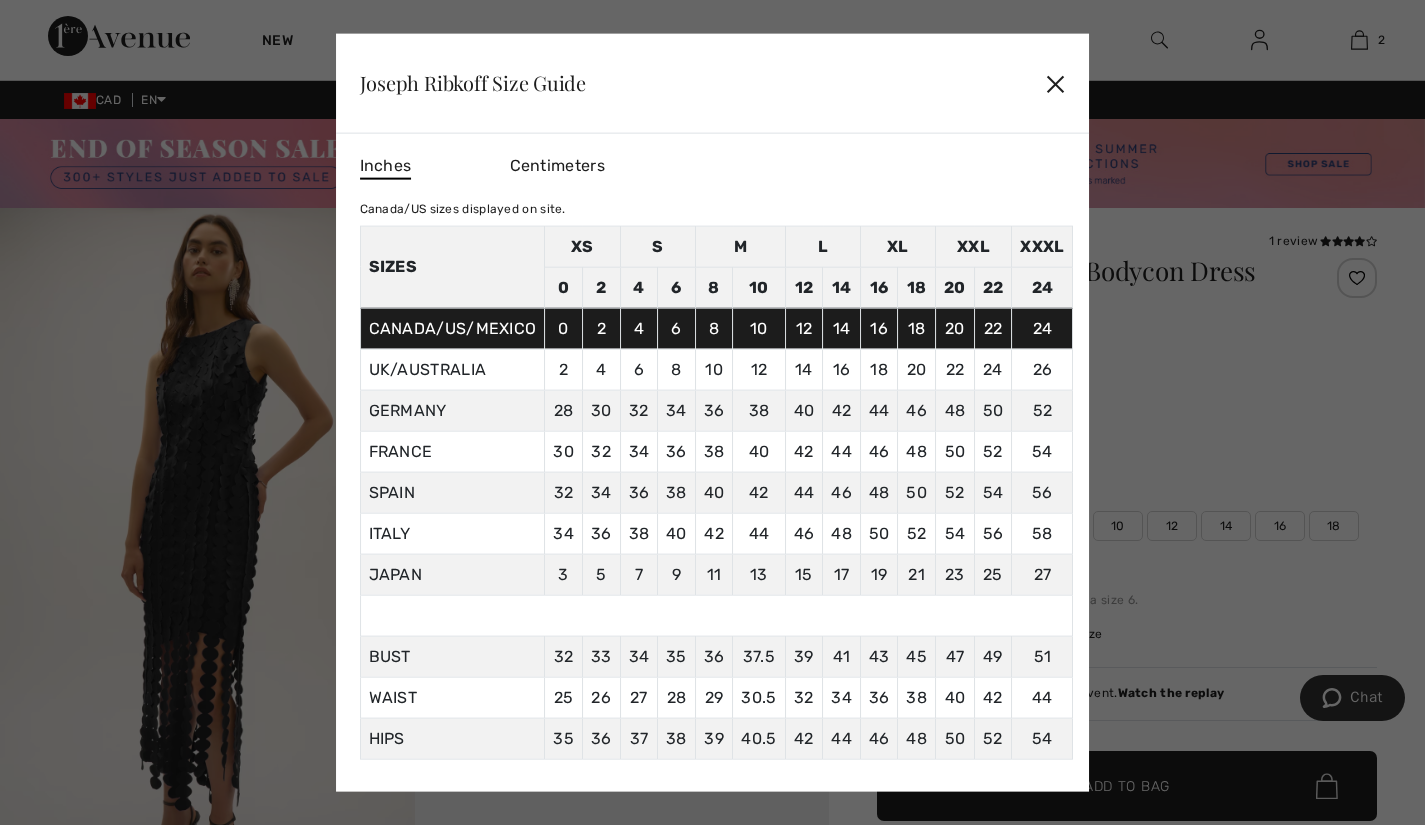 click on "✕" at bounding box center (1055, 83) 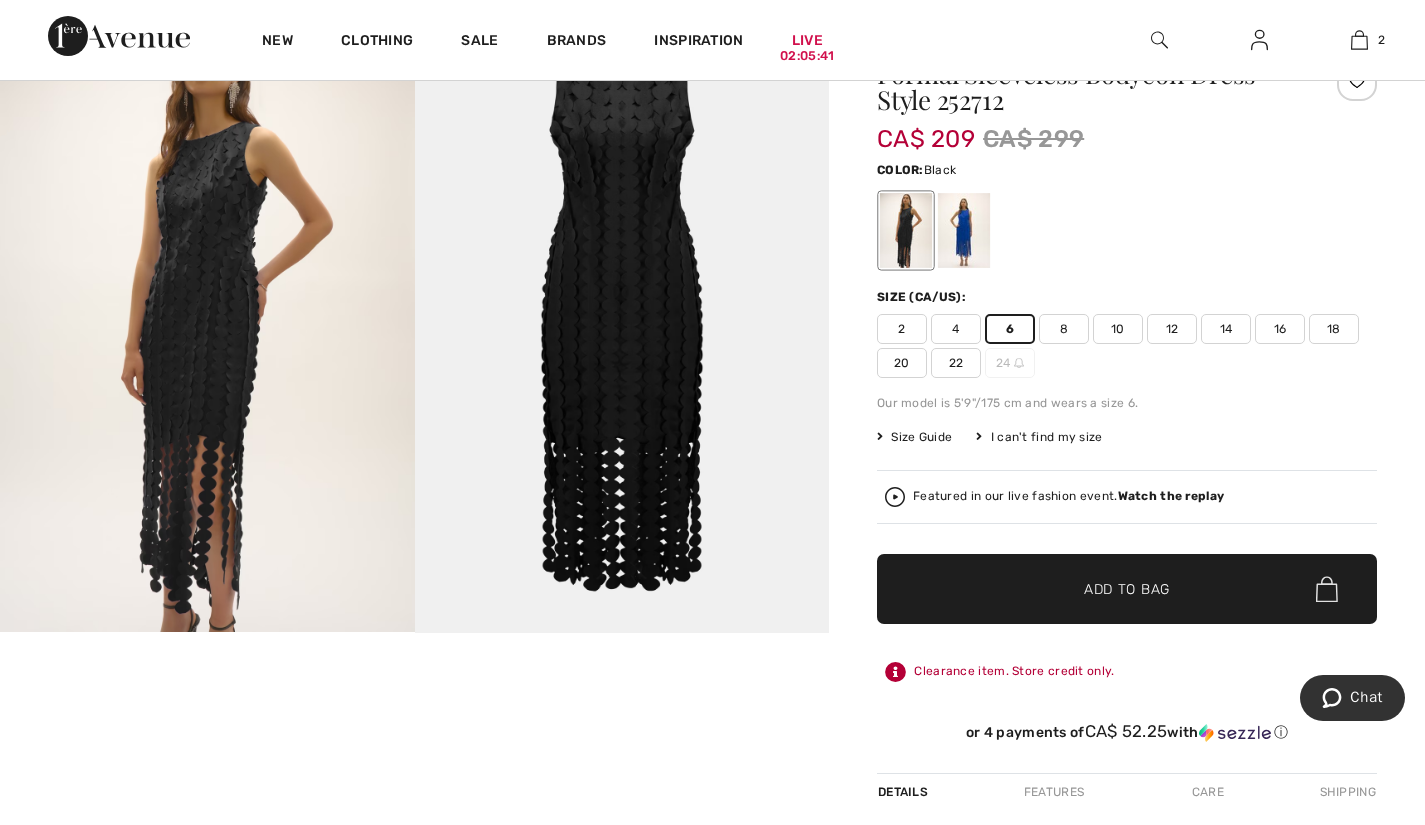 scroll, scrollTop: 197, scrollLeft: 0, axis: vertical 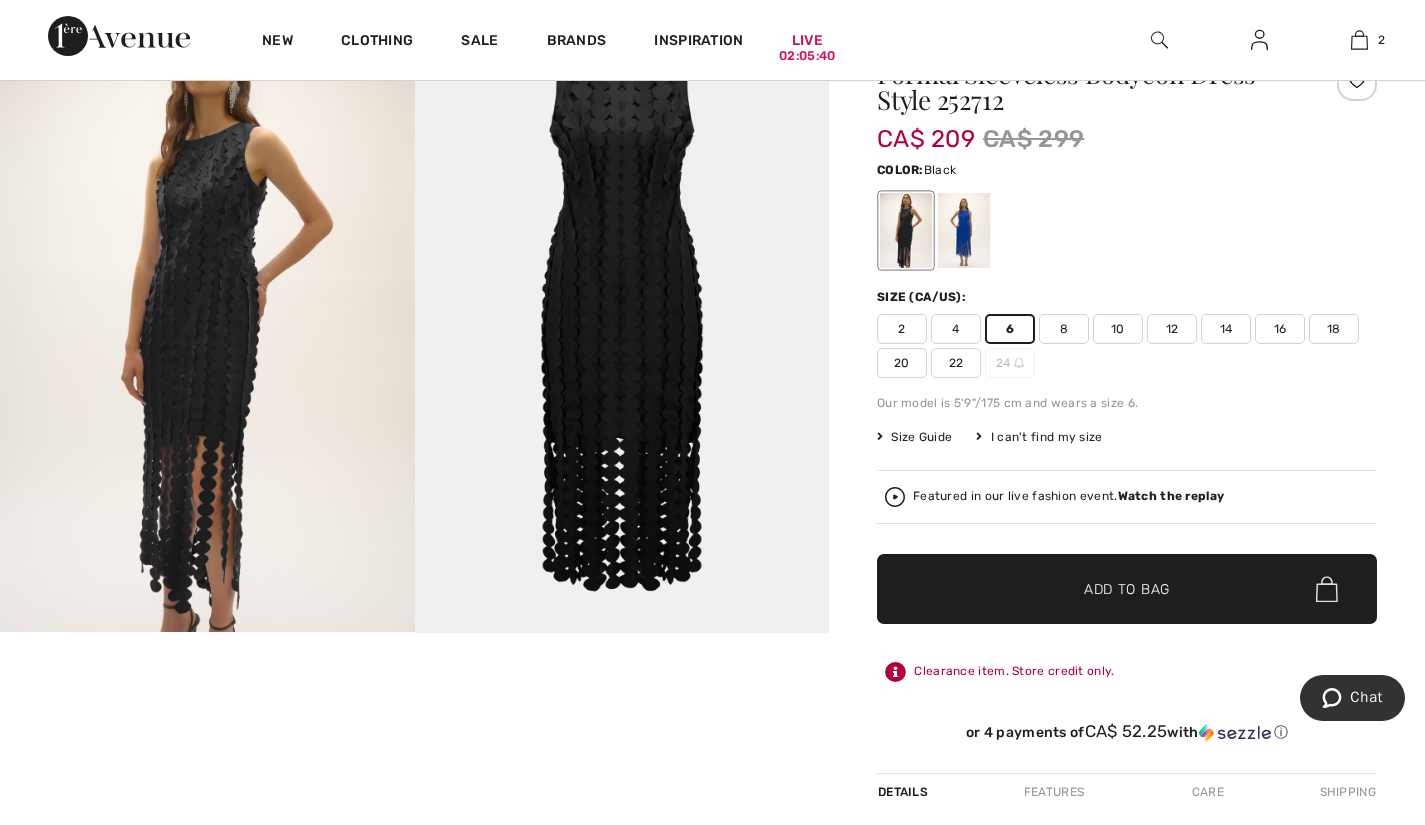 click on "✔ Added to Bag
Add to Bag" at bounding box center (1127, 589) 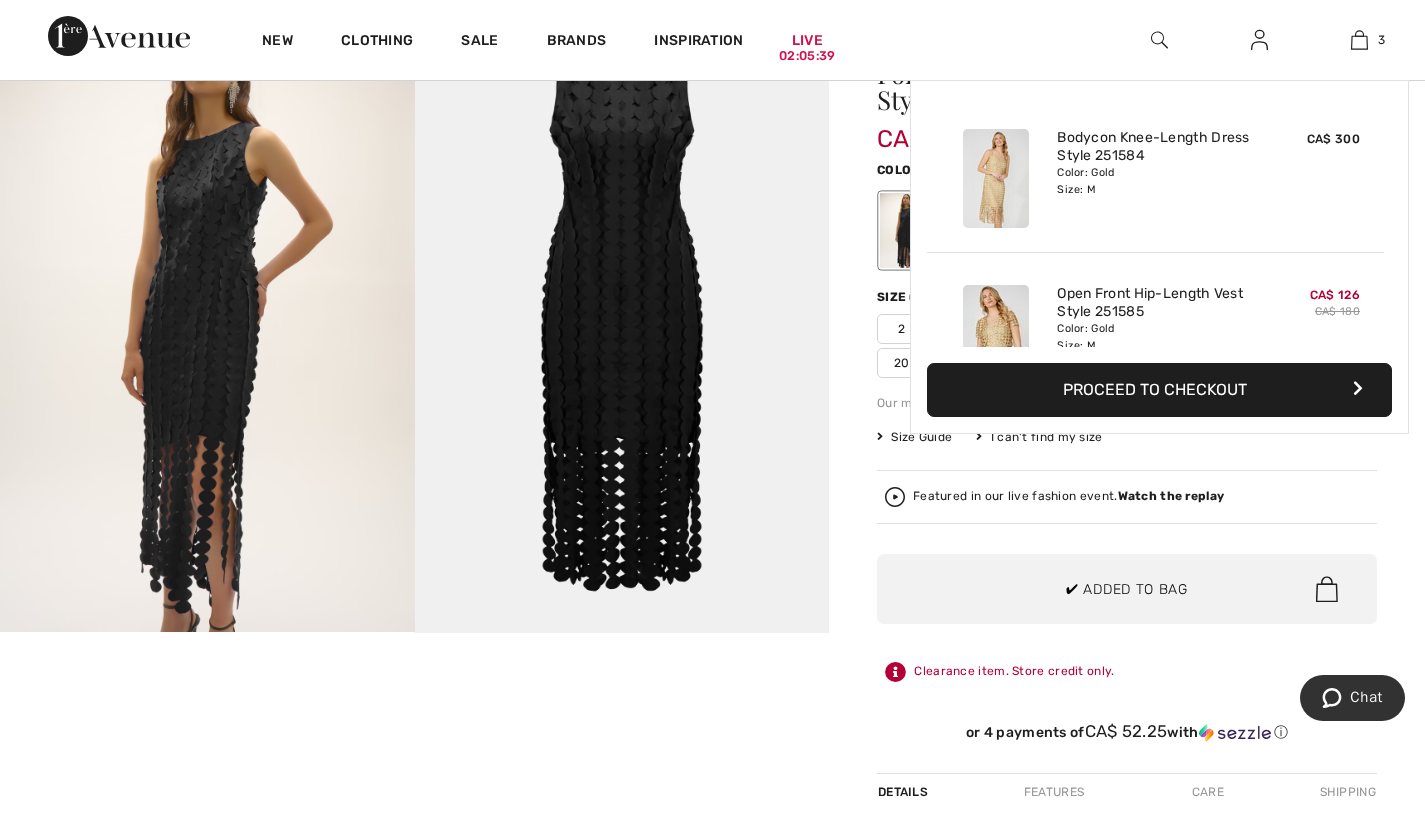 scroll, scrollTop: 218, scrollLeft: 0, axis: vertical 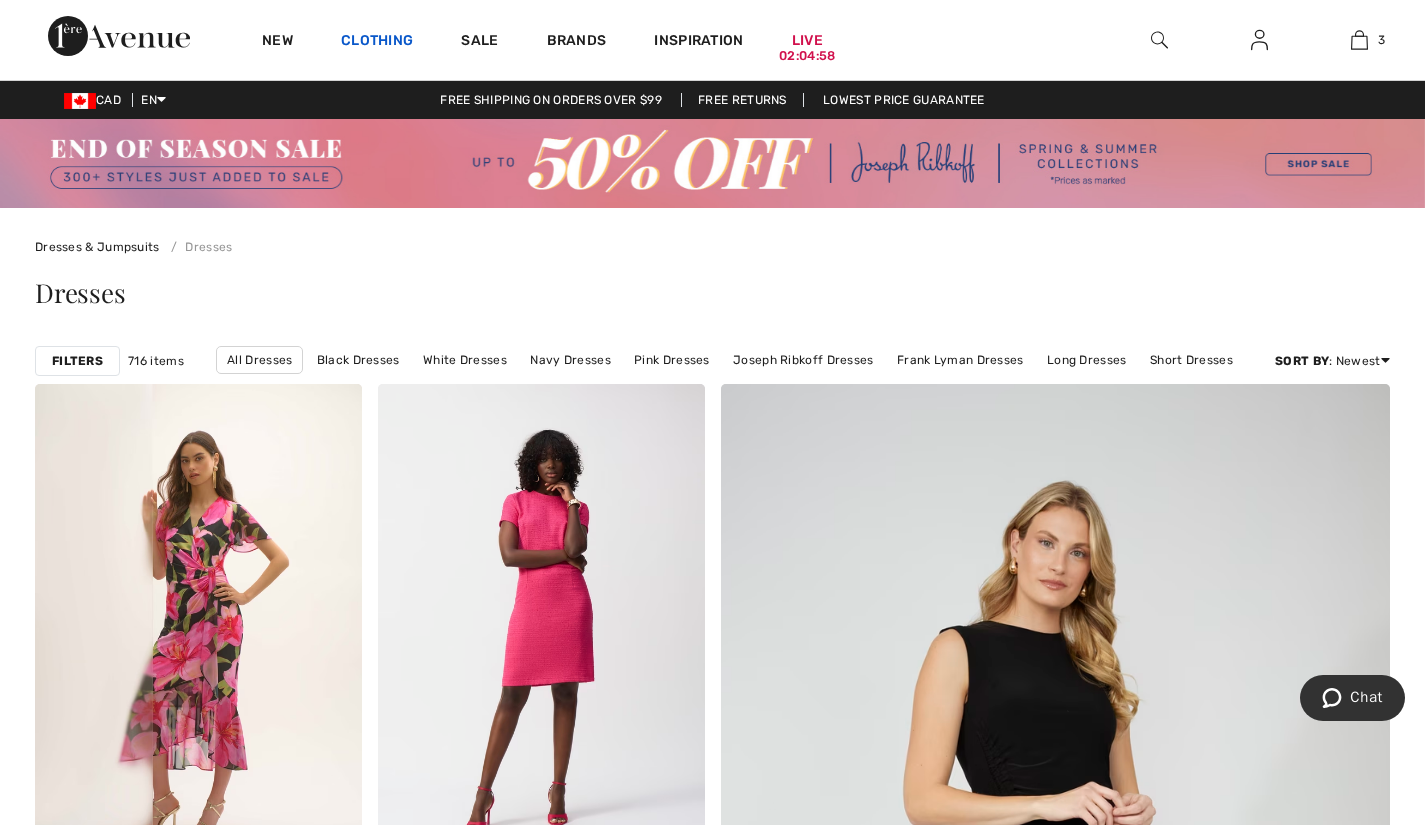 click on "Clothing" at bounding box center [377, 42] 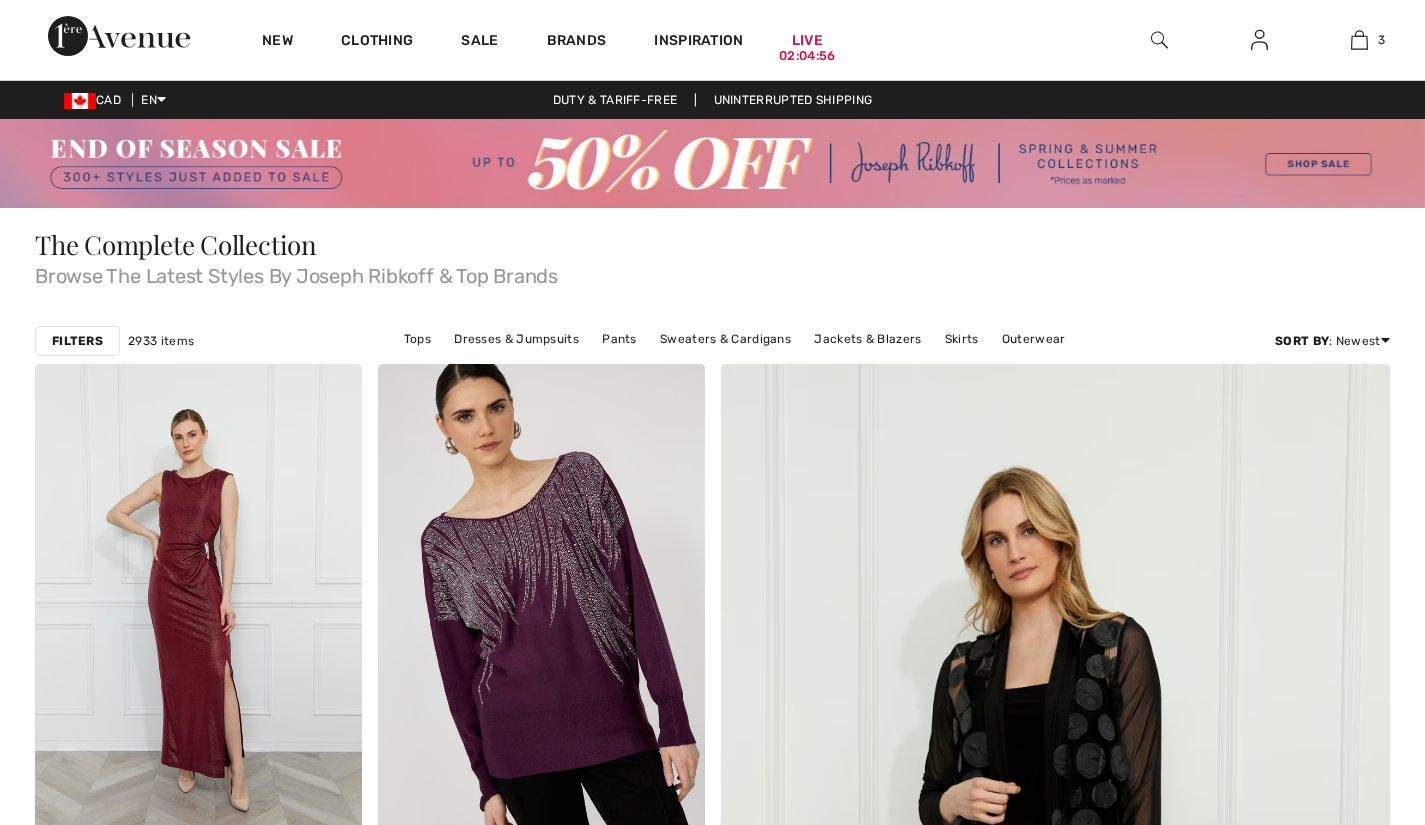 scroll, scrollTop: 0, scrollLeft: 0, axis: both 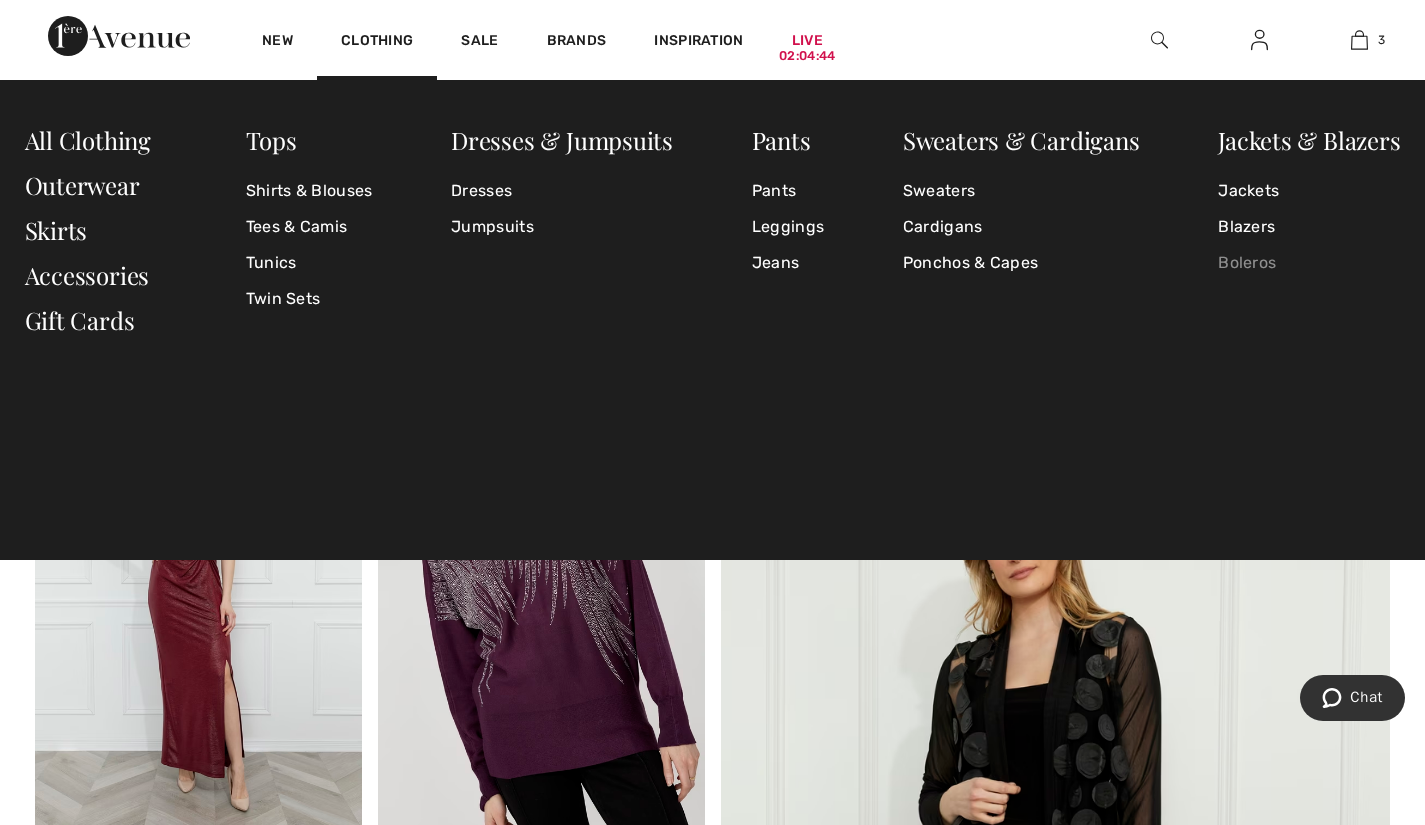 click on "Boleros" at bounding box center (1309, 263) 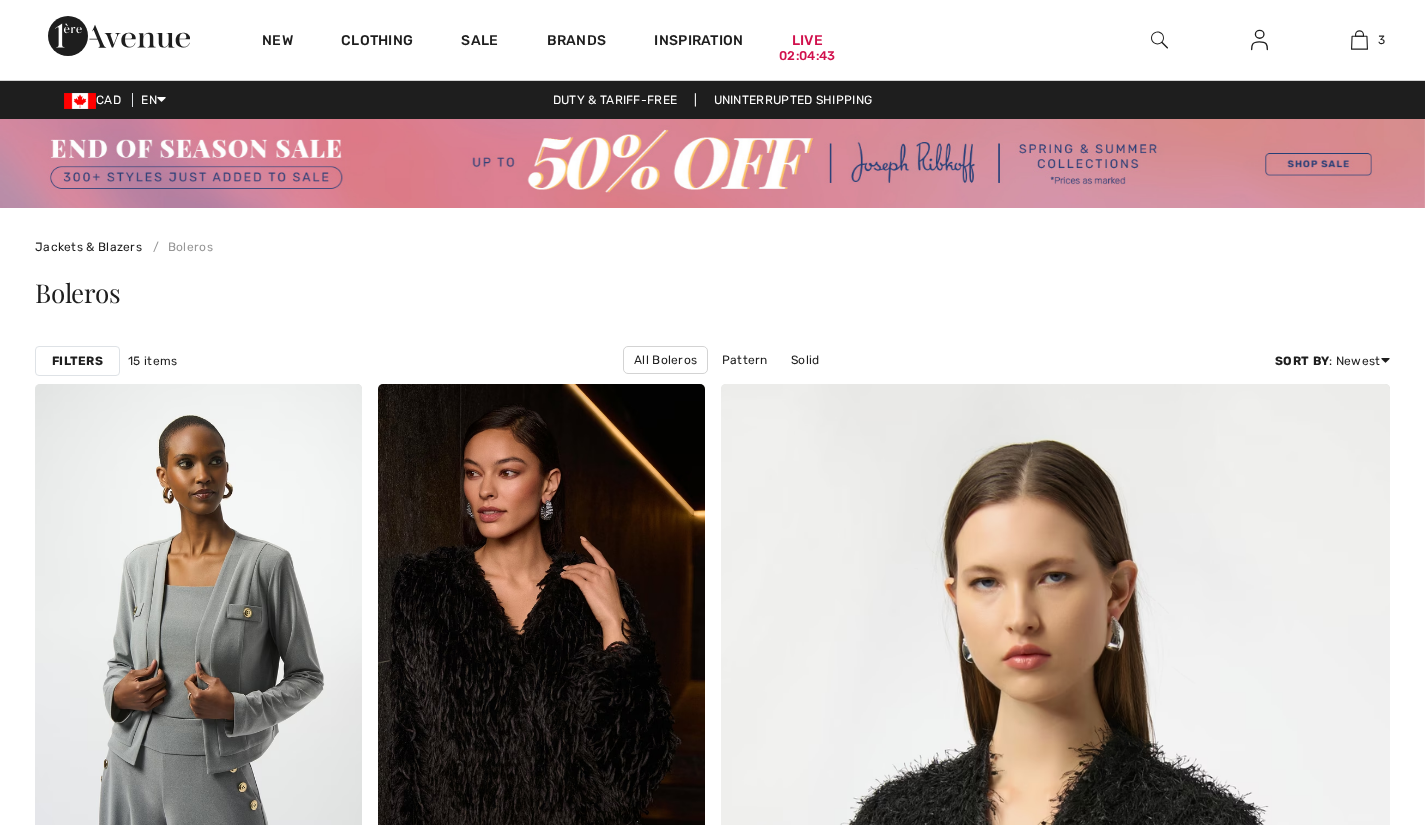 scroll, scrollTop: 0, scrollLeft: 0, axis: both 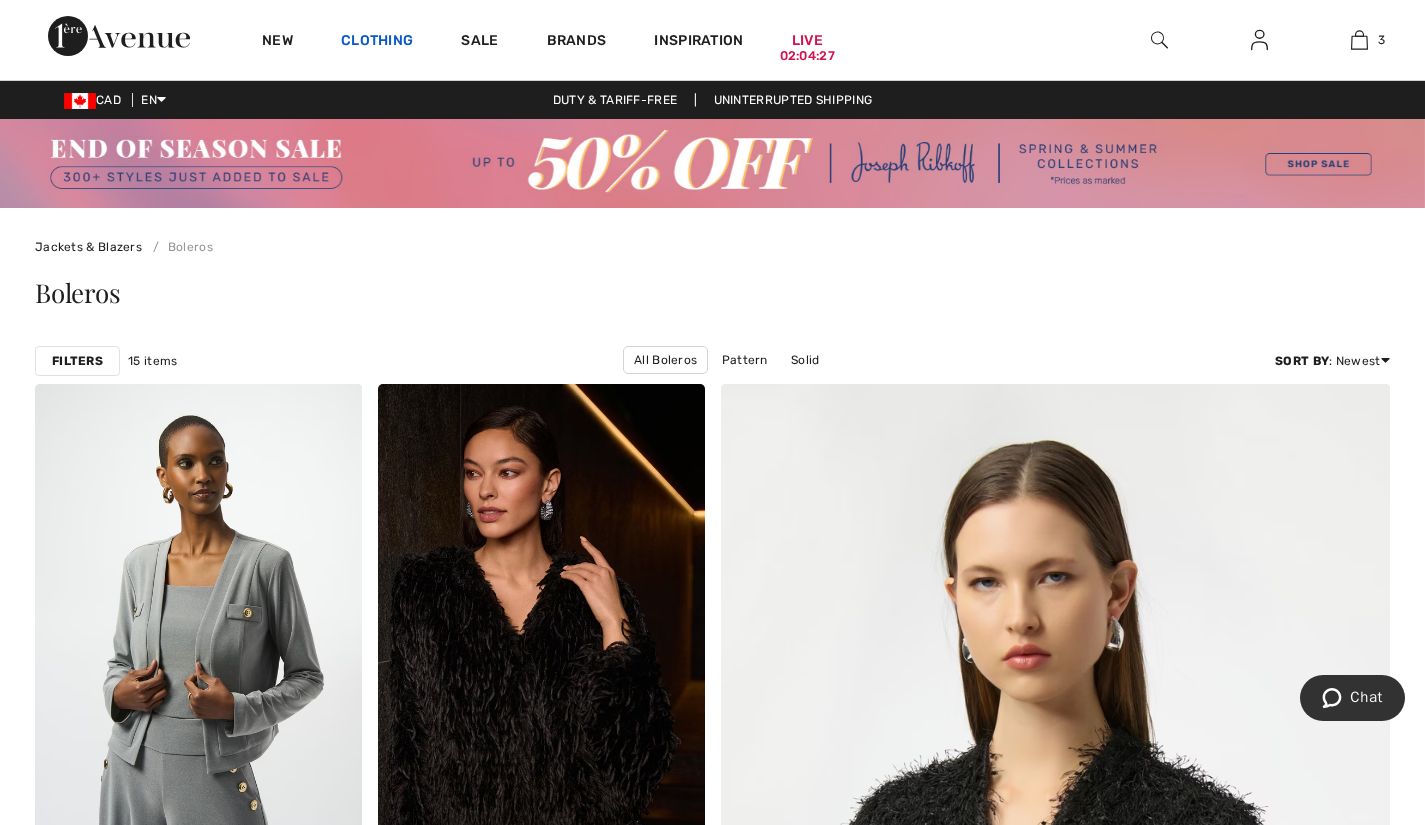 click on "Clothing" at bounding box center [377, 42] 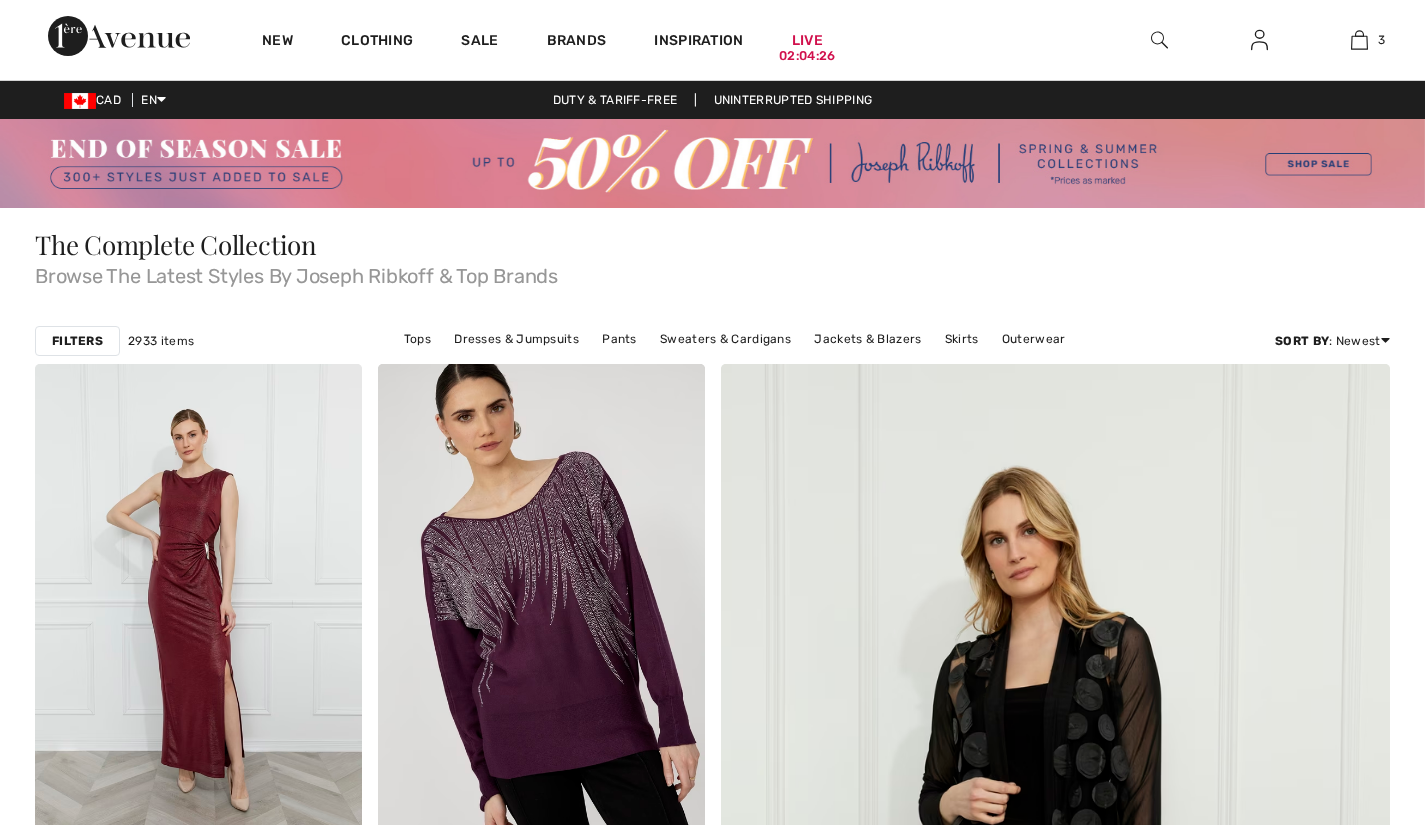 scroll, scrollTop: 0, scrollLeft: 0, axis: both 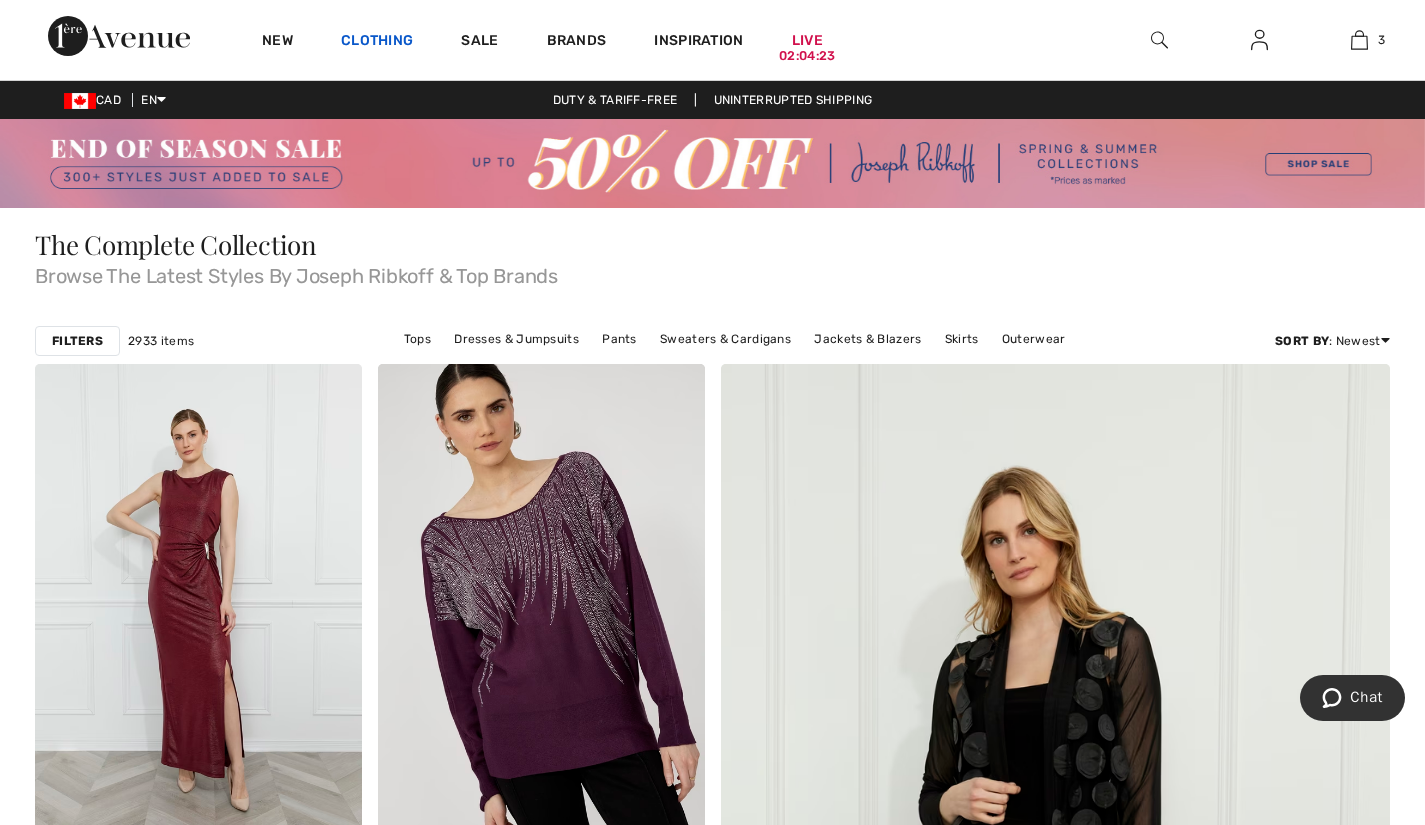 click on "Clothing" at bounding box center (377, 42) 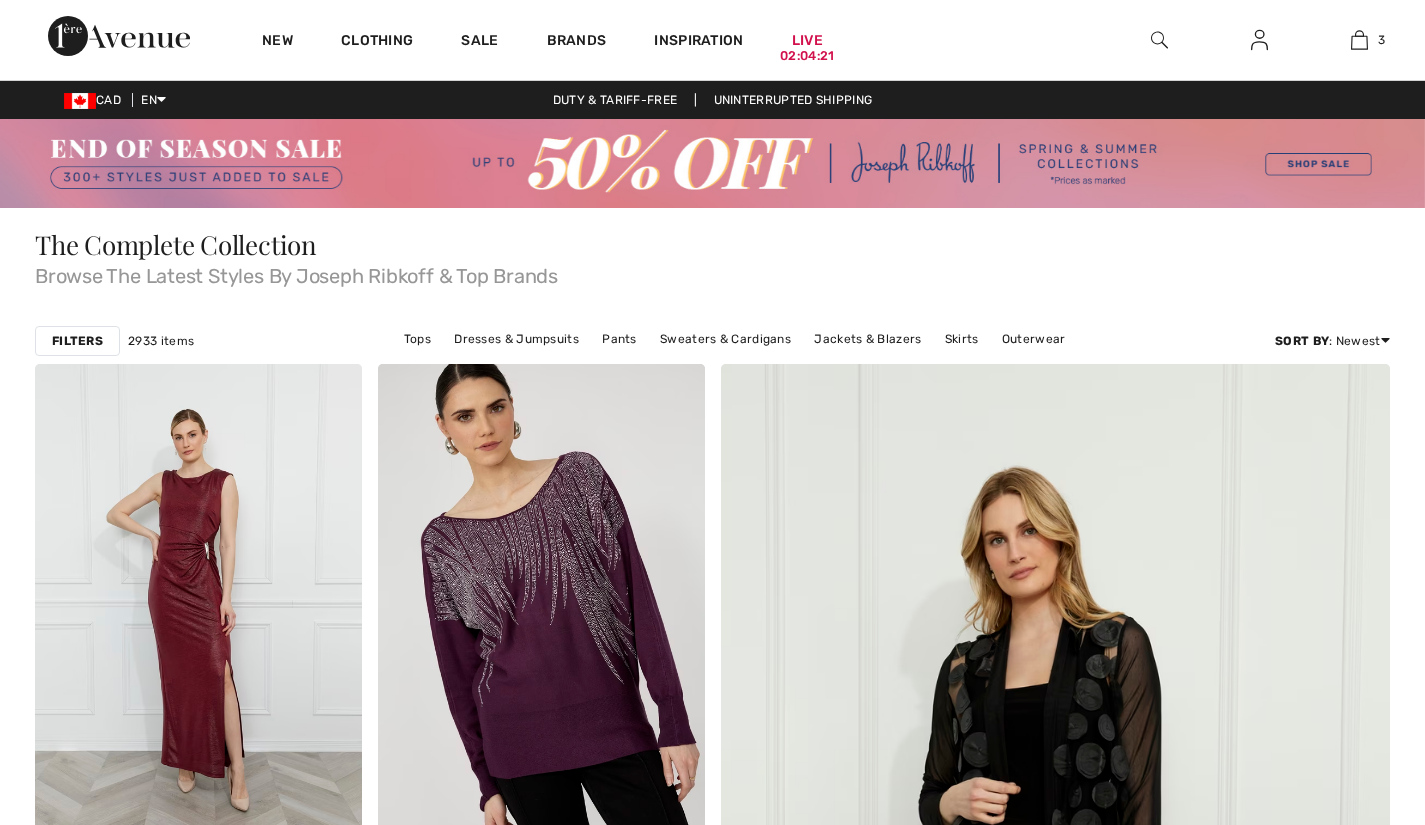 scroll, scrollTop: 0, scrollLeft: 0, axis: both 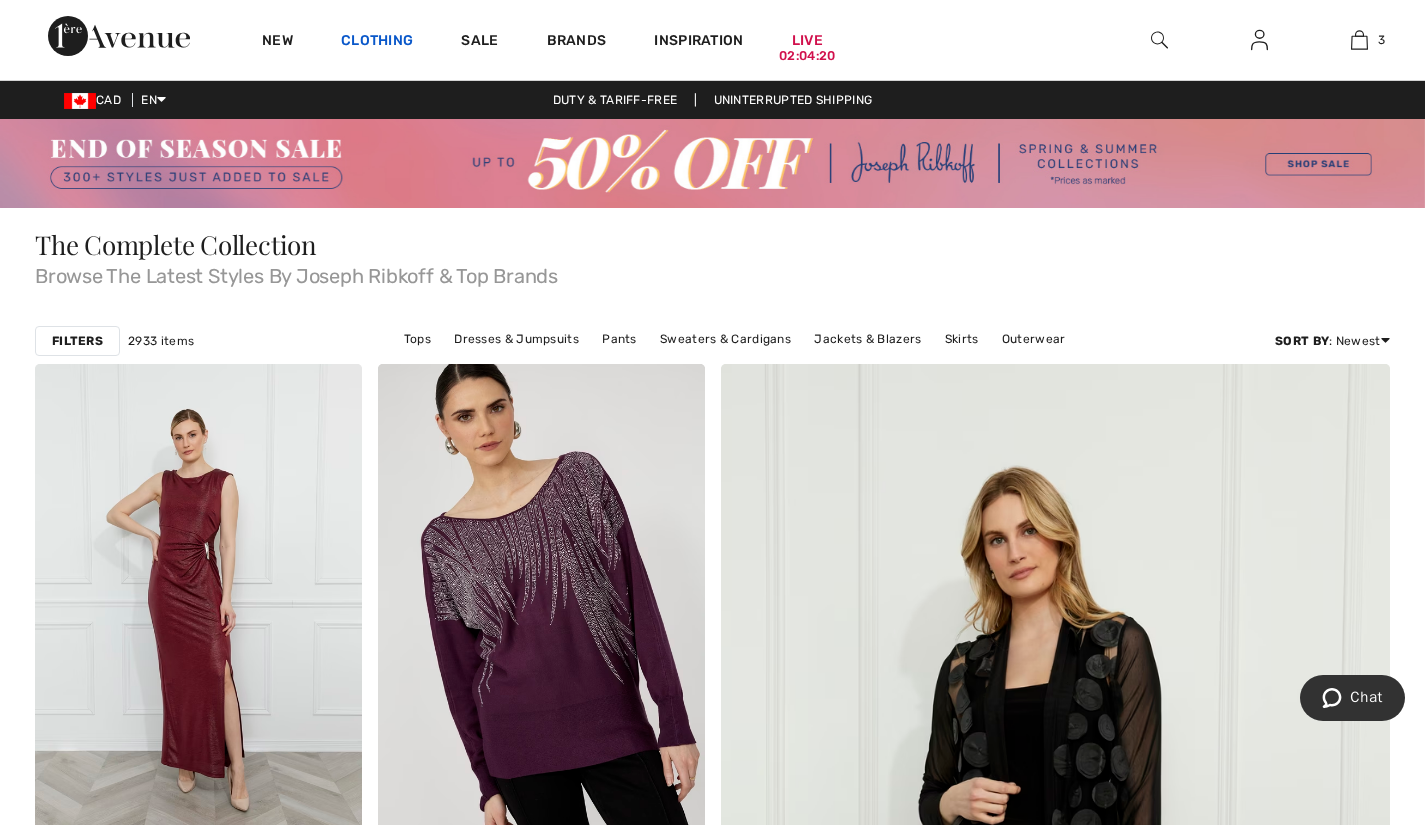 click on "Clothing" at bounding box center (377, 42) 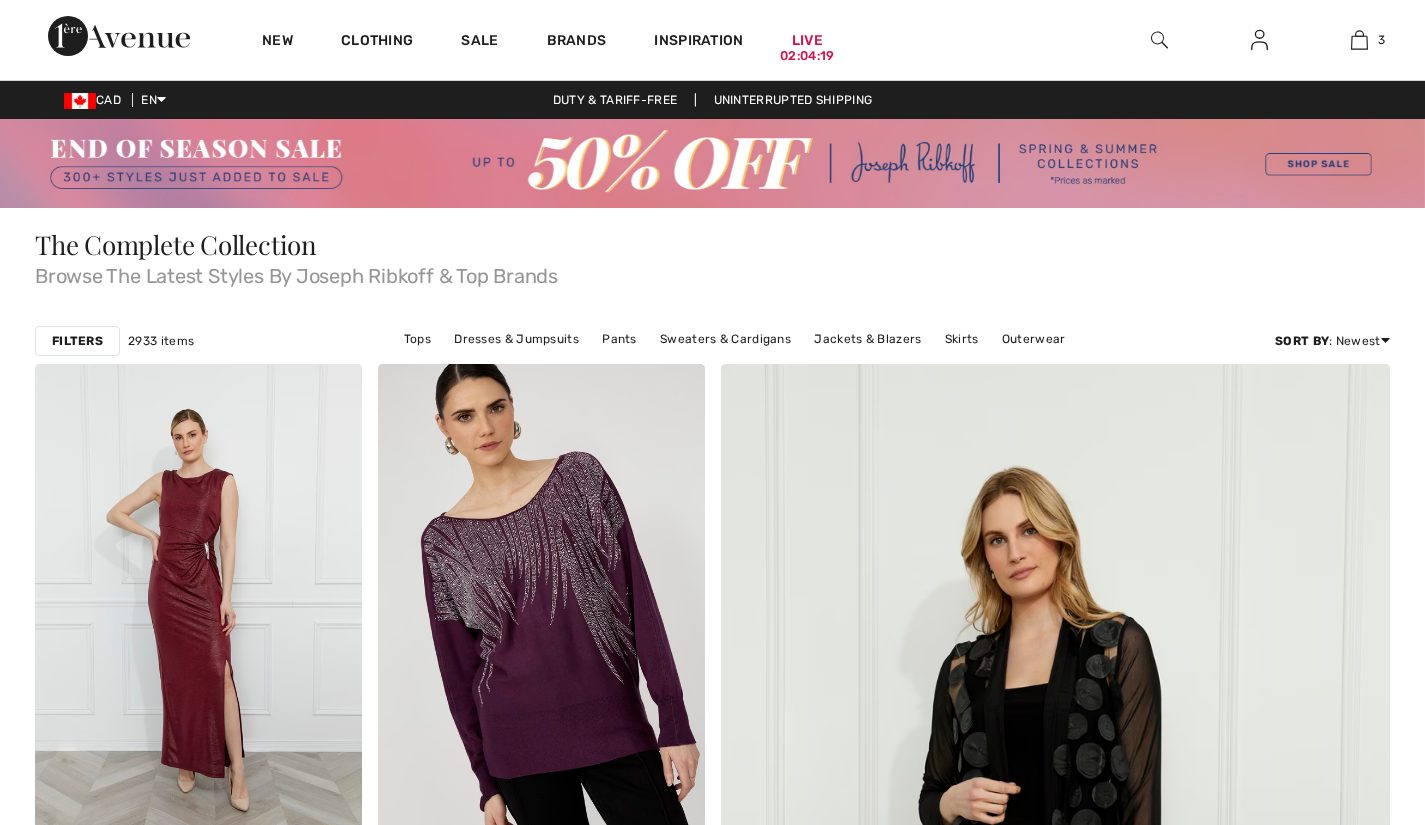 scroll, scrollTop: 0, scrollLeft: 0, axis: both 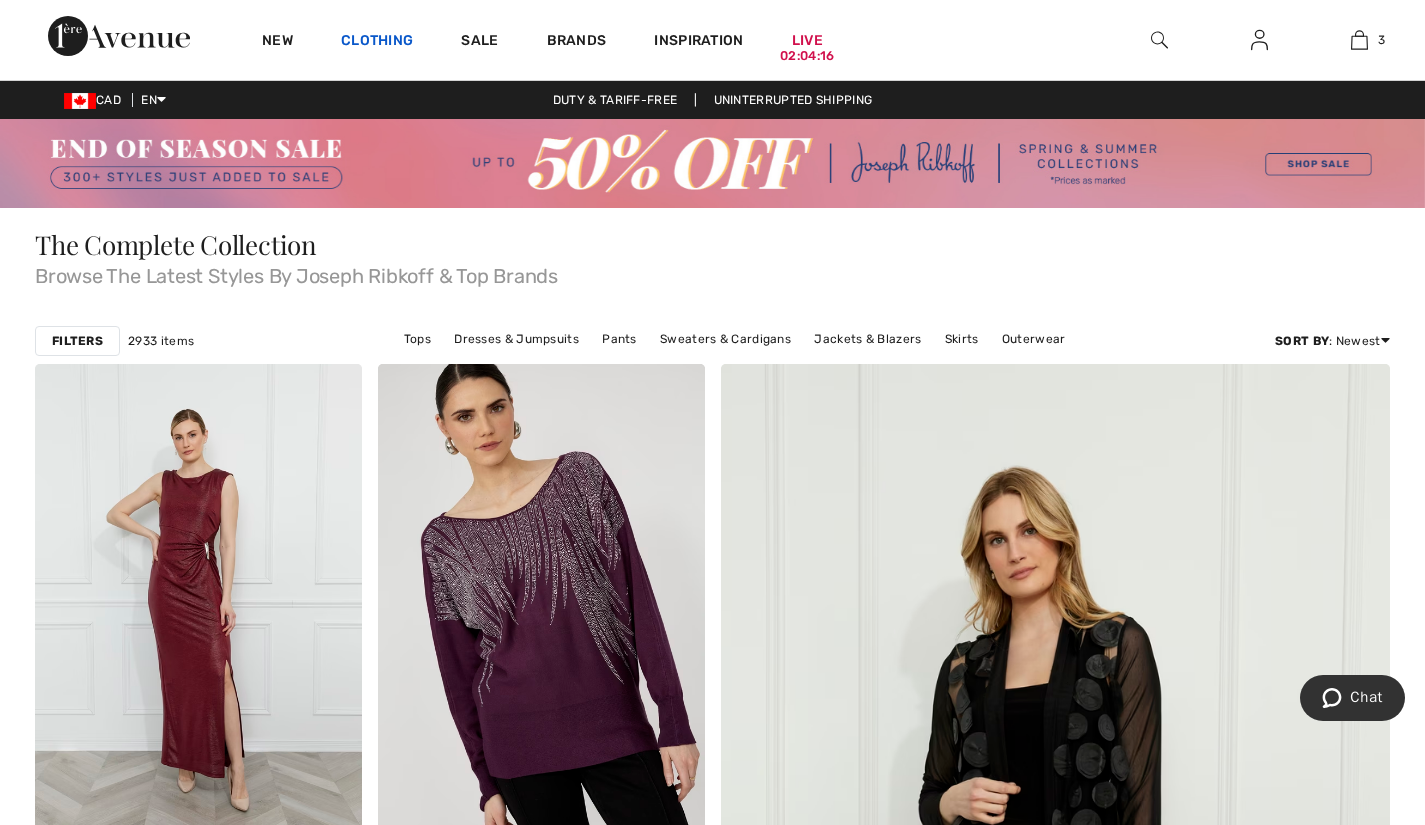 click on "Clothing" at bounding box center (377, 42) 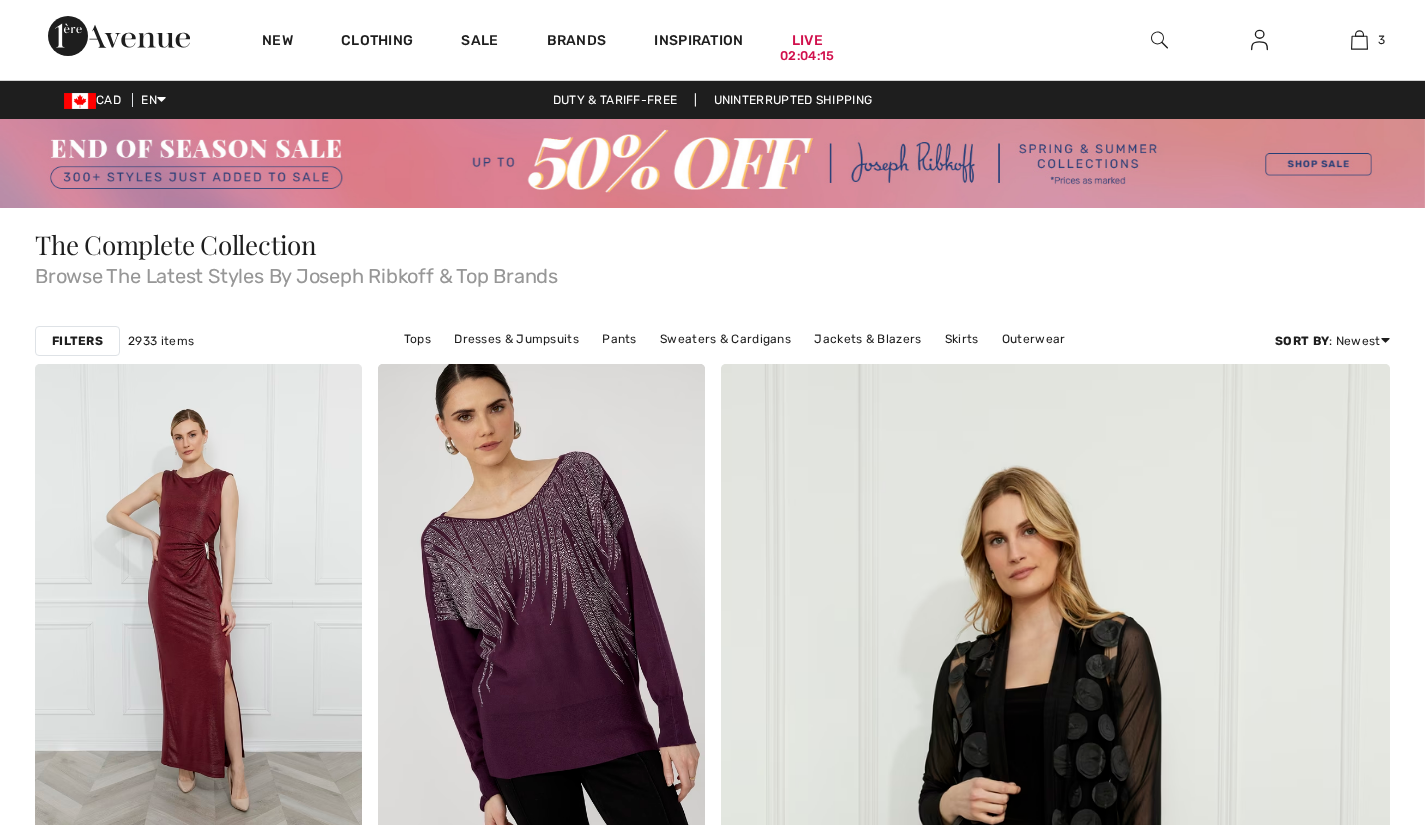scroll, scrollTop: 0, scrollLeft: 0, axis: both 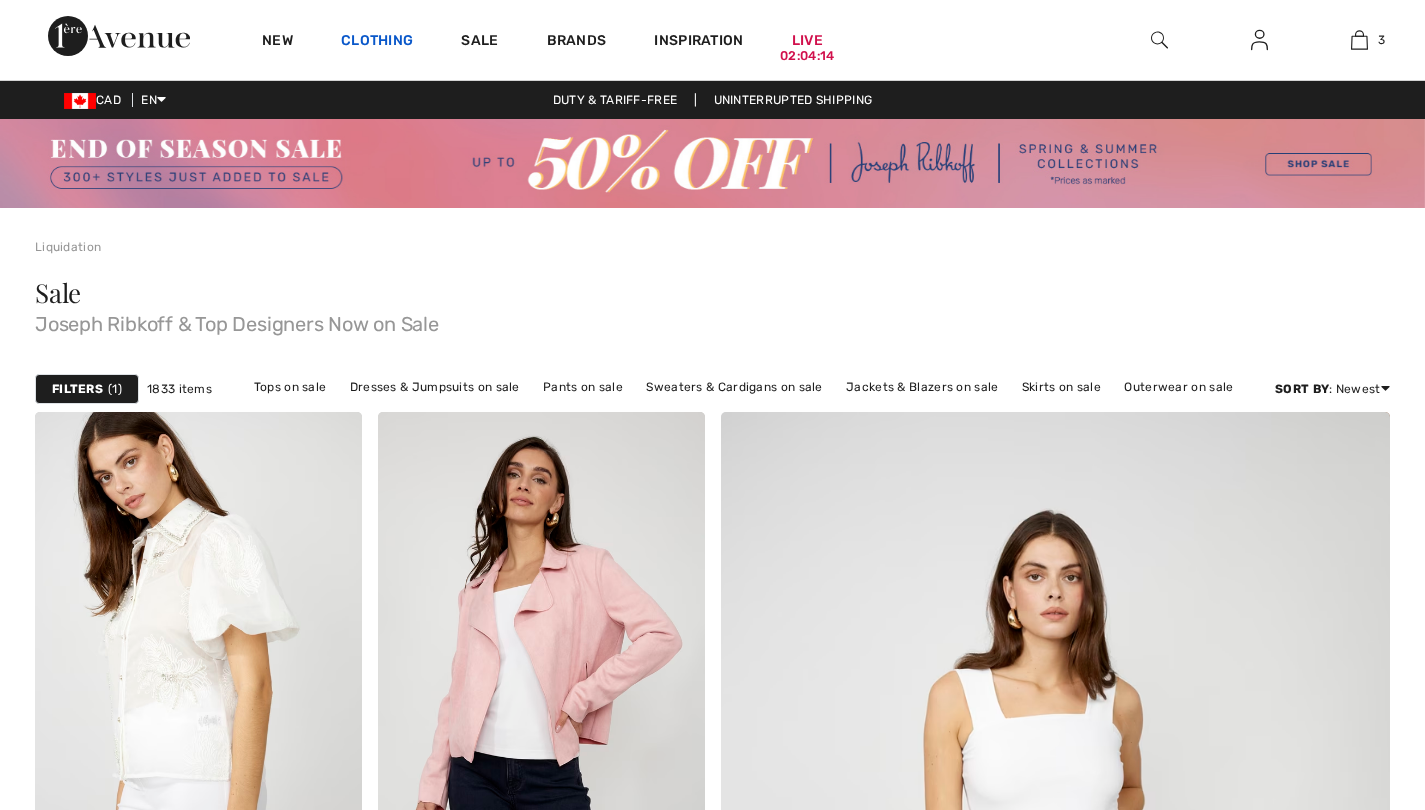 click on "Clothing" at bounding box center [377, 42] 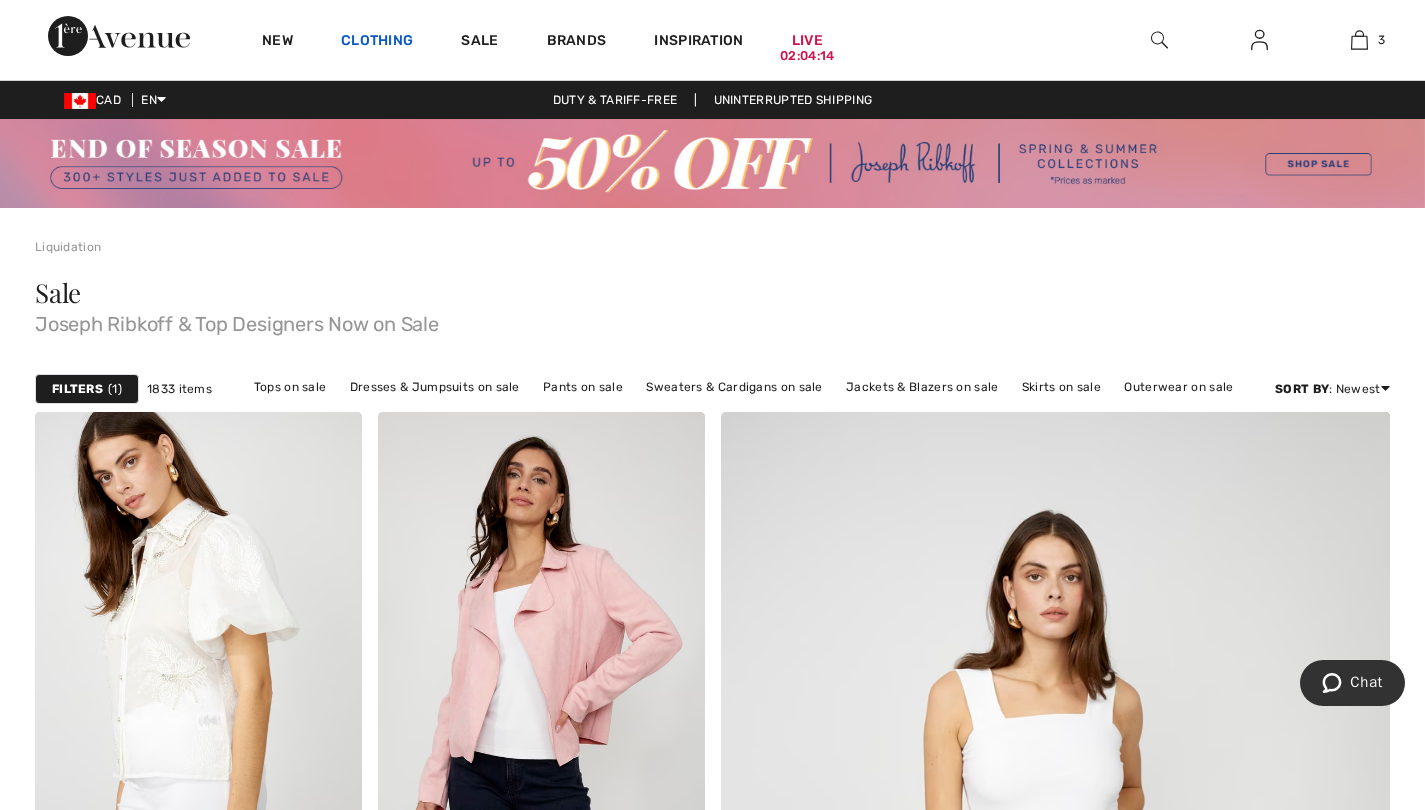 scroll, scrollTop: 0, scrollLeft: 0, axis: both 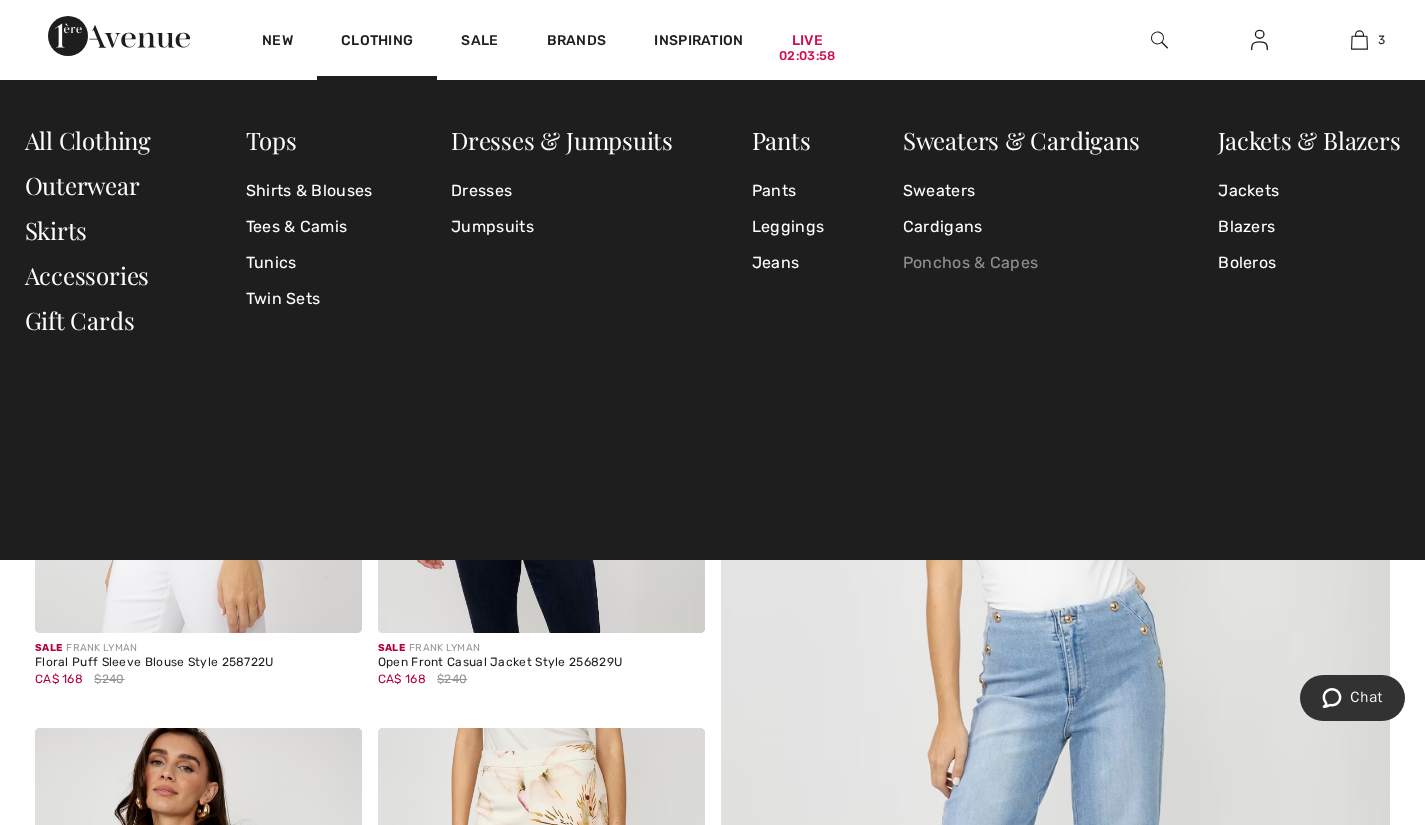 click on "Ponchos & Capes" at bounding box center (1021, 263) 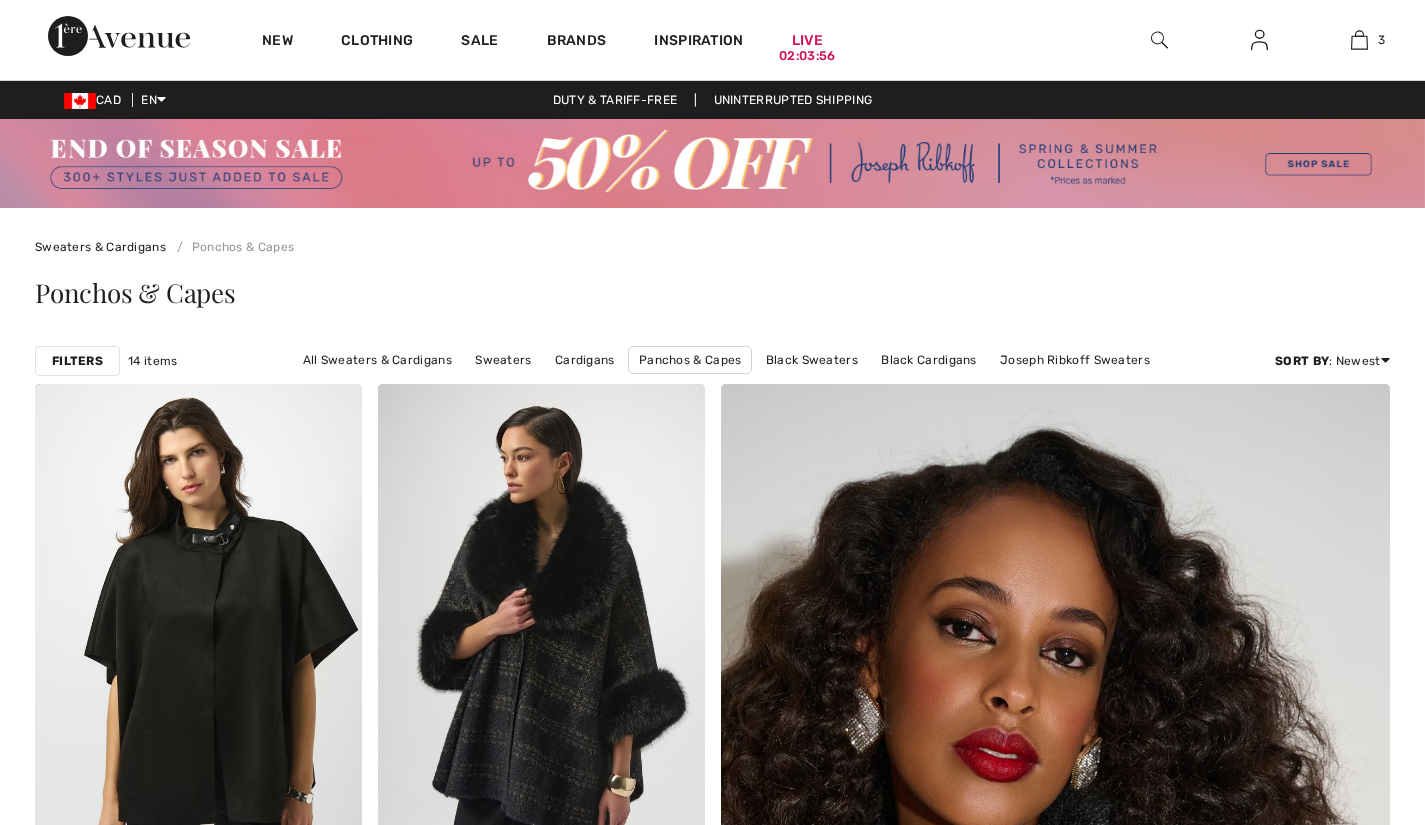 scroll, scrollTop: 0, scrollLeft: 0, axis: both 